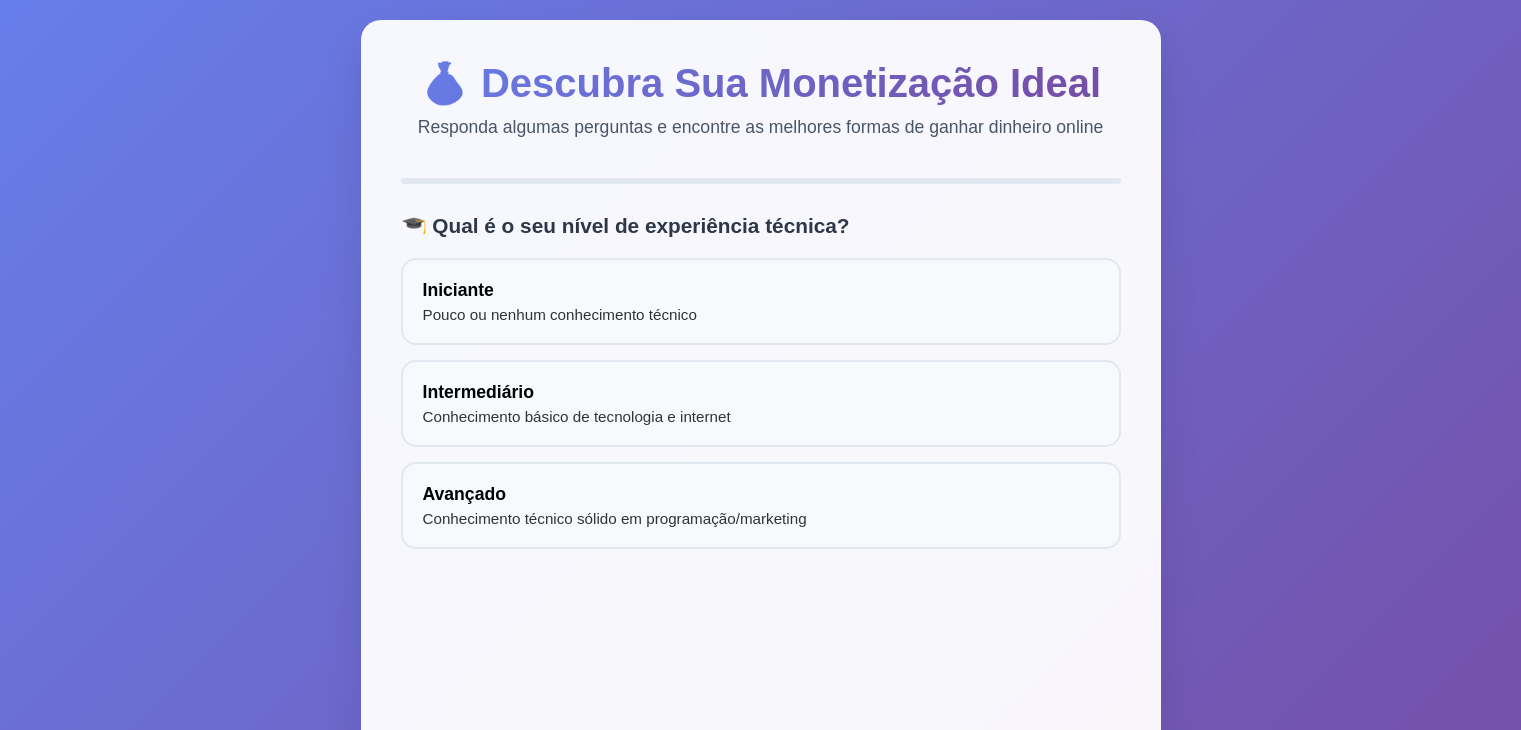 scroll, scrollTop: 0, scrollLeft: 0, axis: both 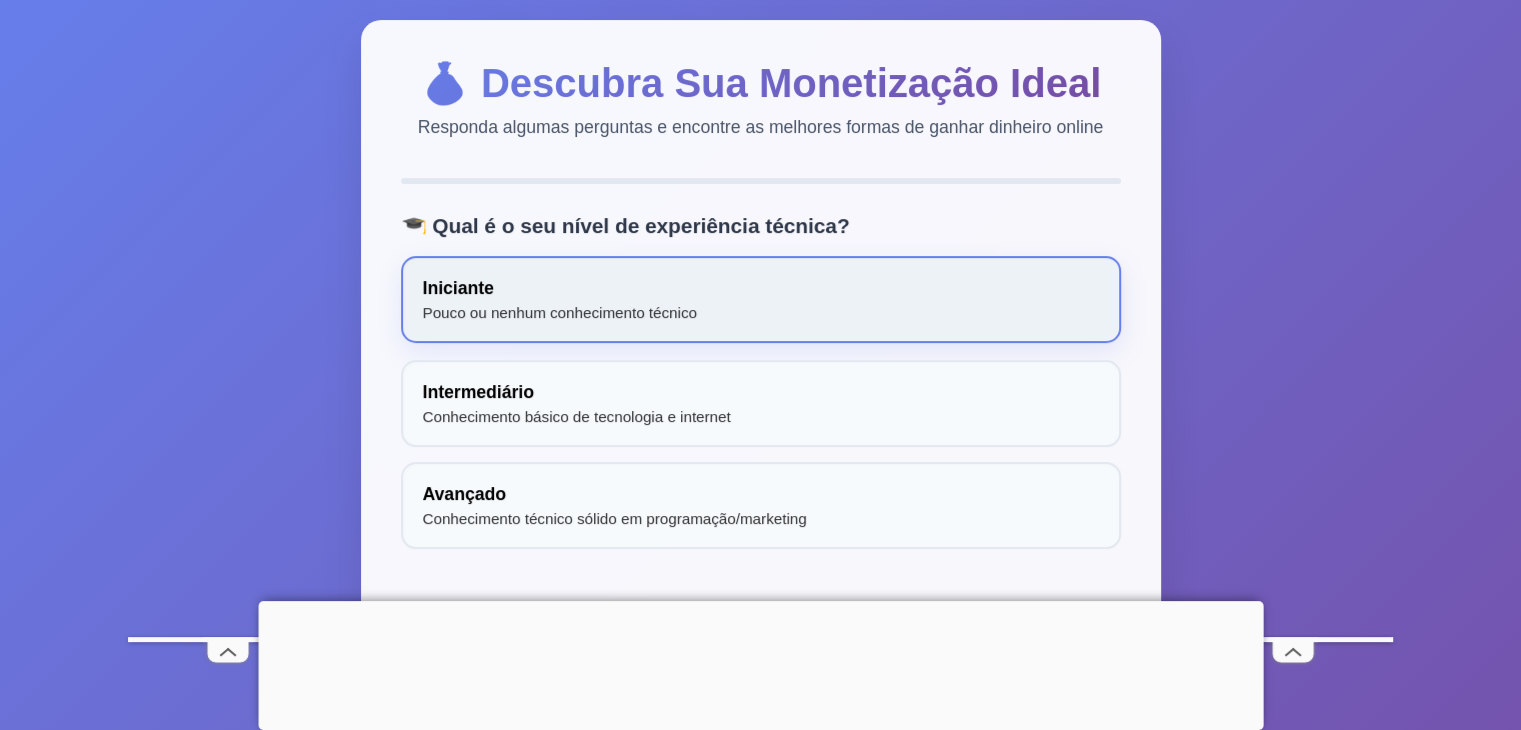 click on "Iniciante Pouco ou nenhum conhecimento técnico" at bounding box center (761, 299) 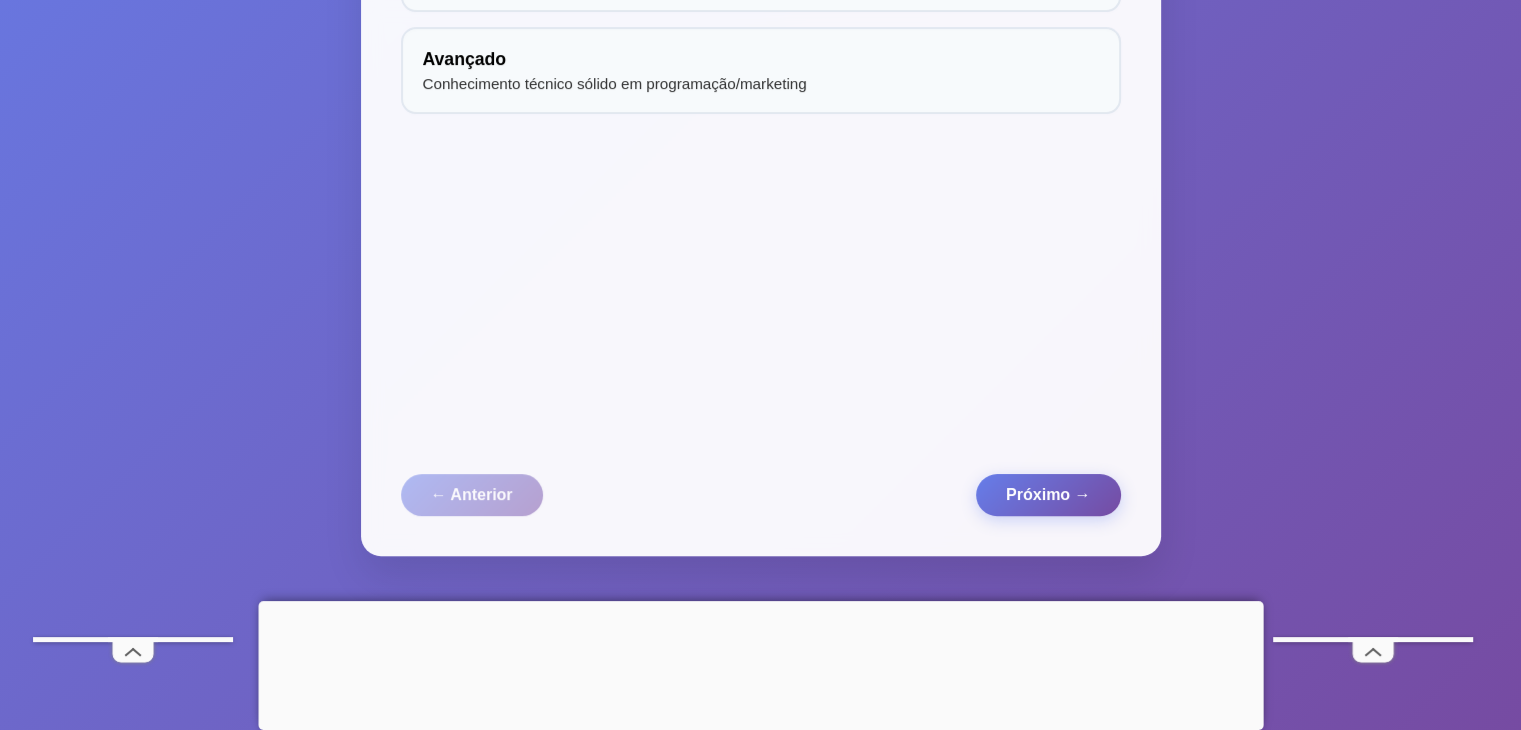 scroll, scrollTop: 467, scrollLeft: 0, axis: vertical 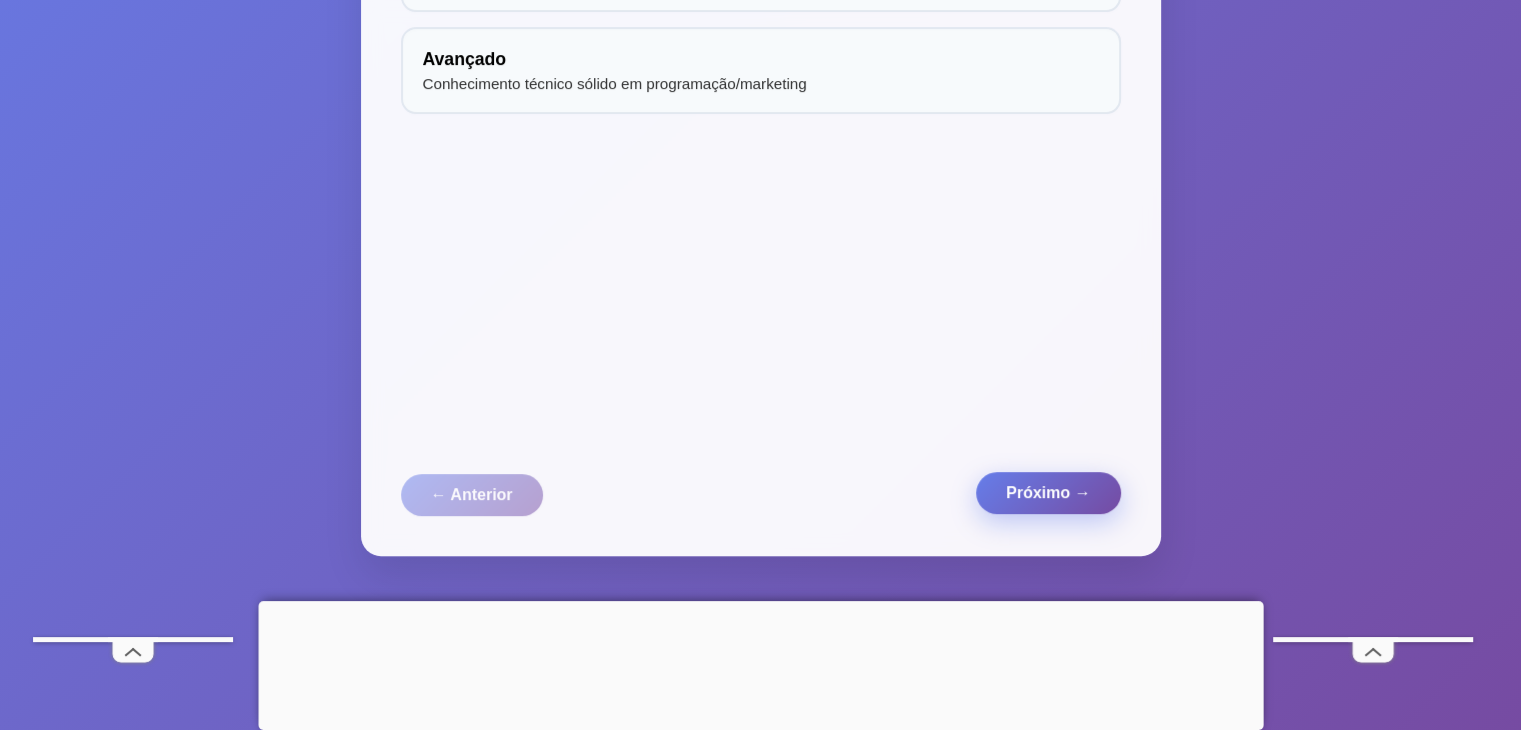 click on "Próximo →" at bounding box center (1048, 493) 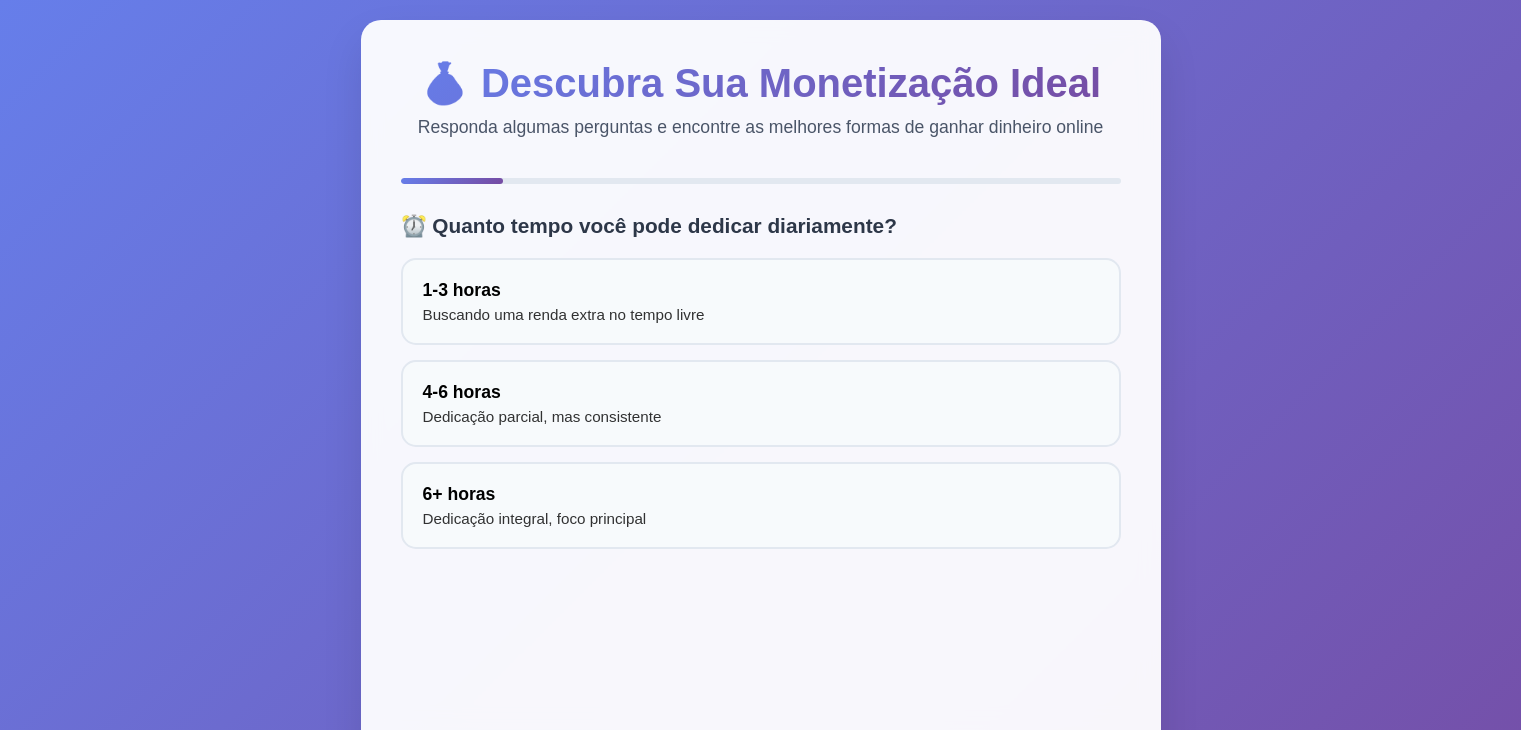 scroll, scrollTop: 0, scrollLeft: 0, axis: both 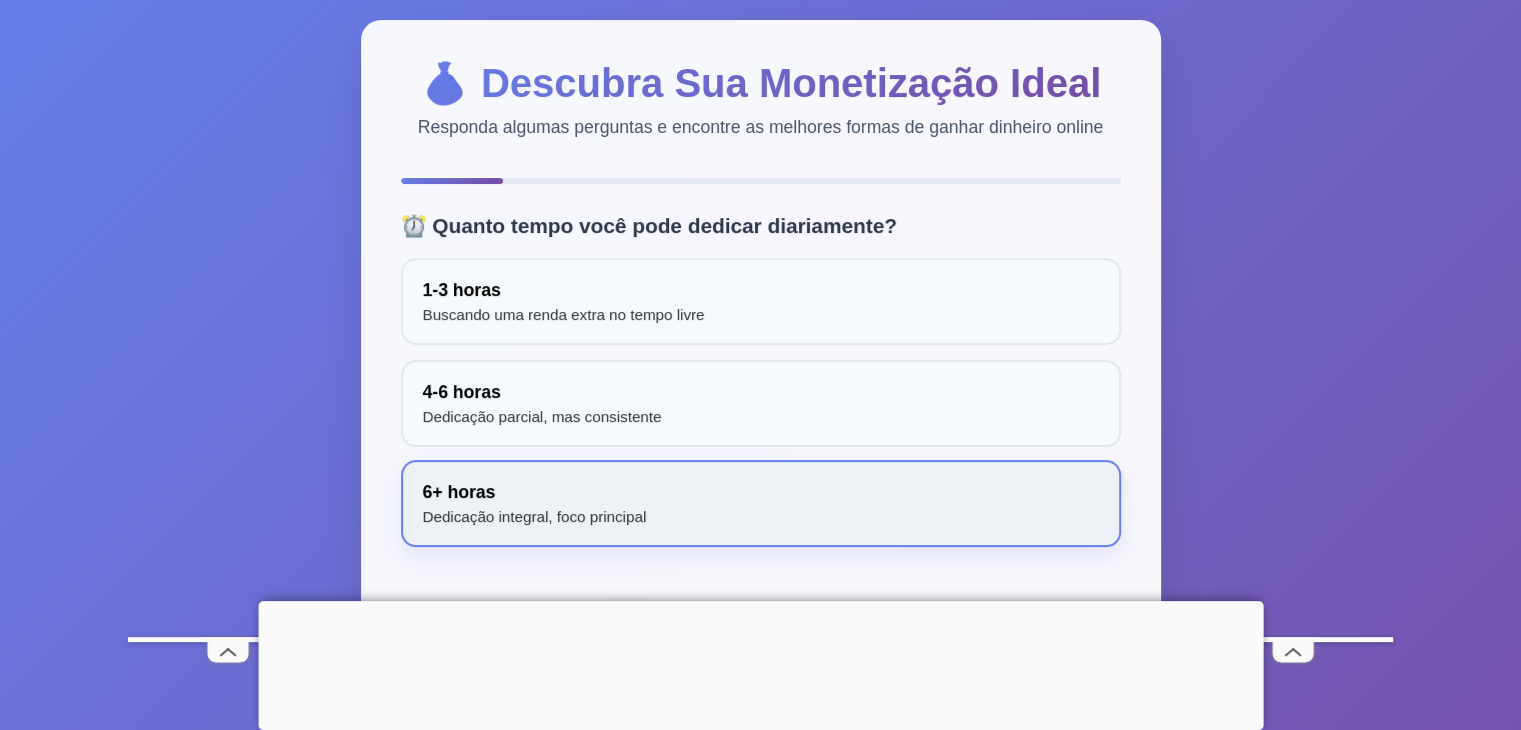 click on "6+ horas Dedicação integral, foco principal" at bounding box center (761, 503) 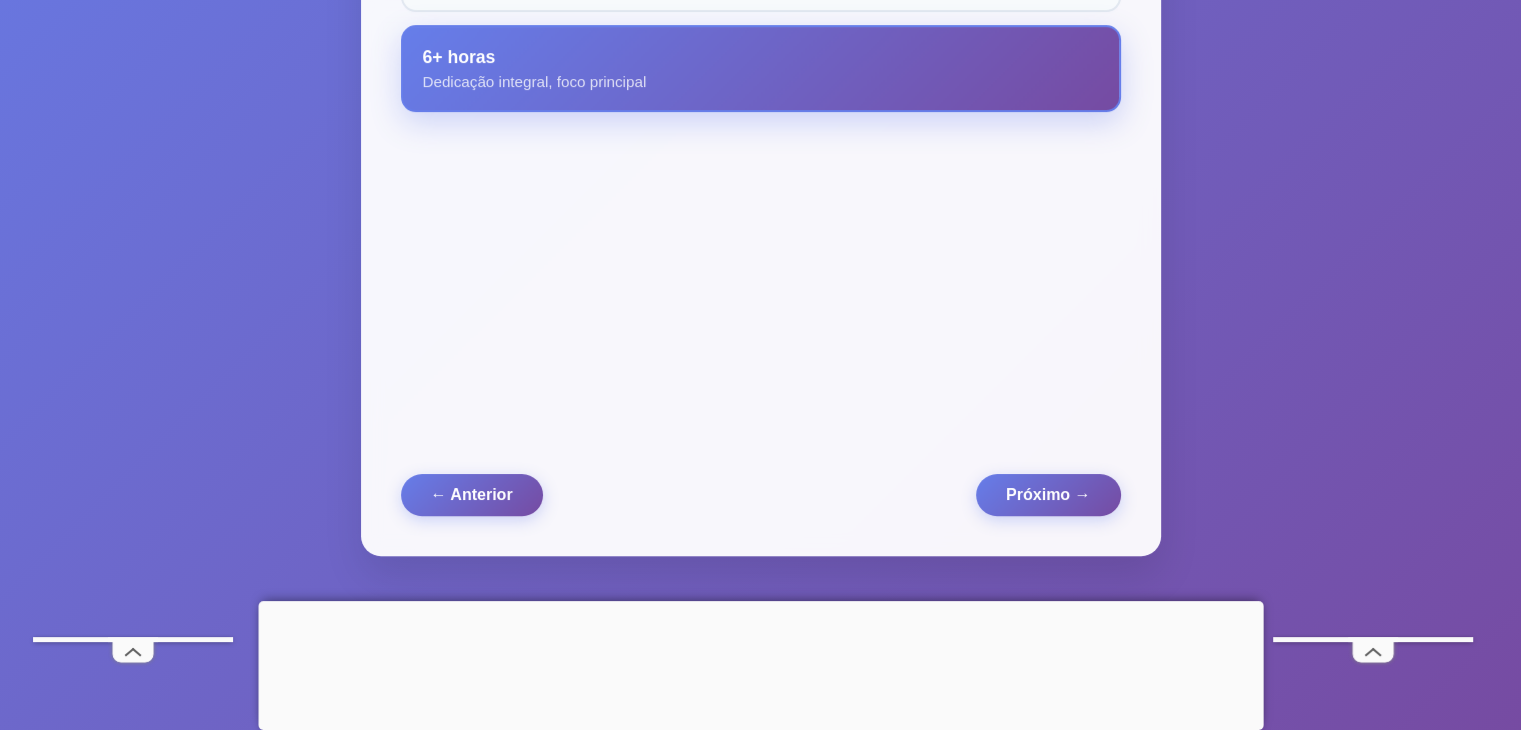 scroll, scrollTop: 467, scrollLeft: 0, axis: vertical 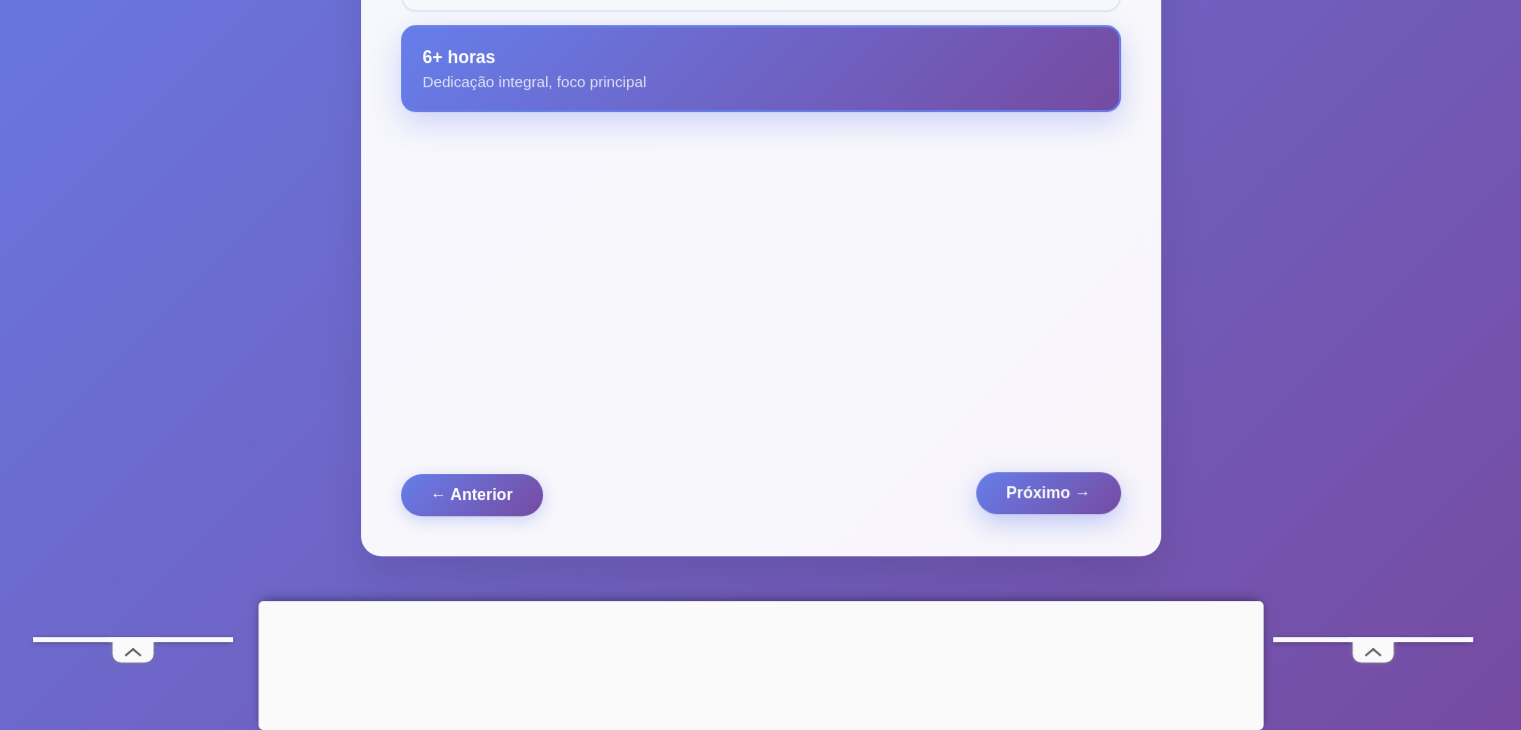 click on "Próximo →" at bounding box center (1048, 493) 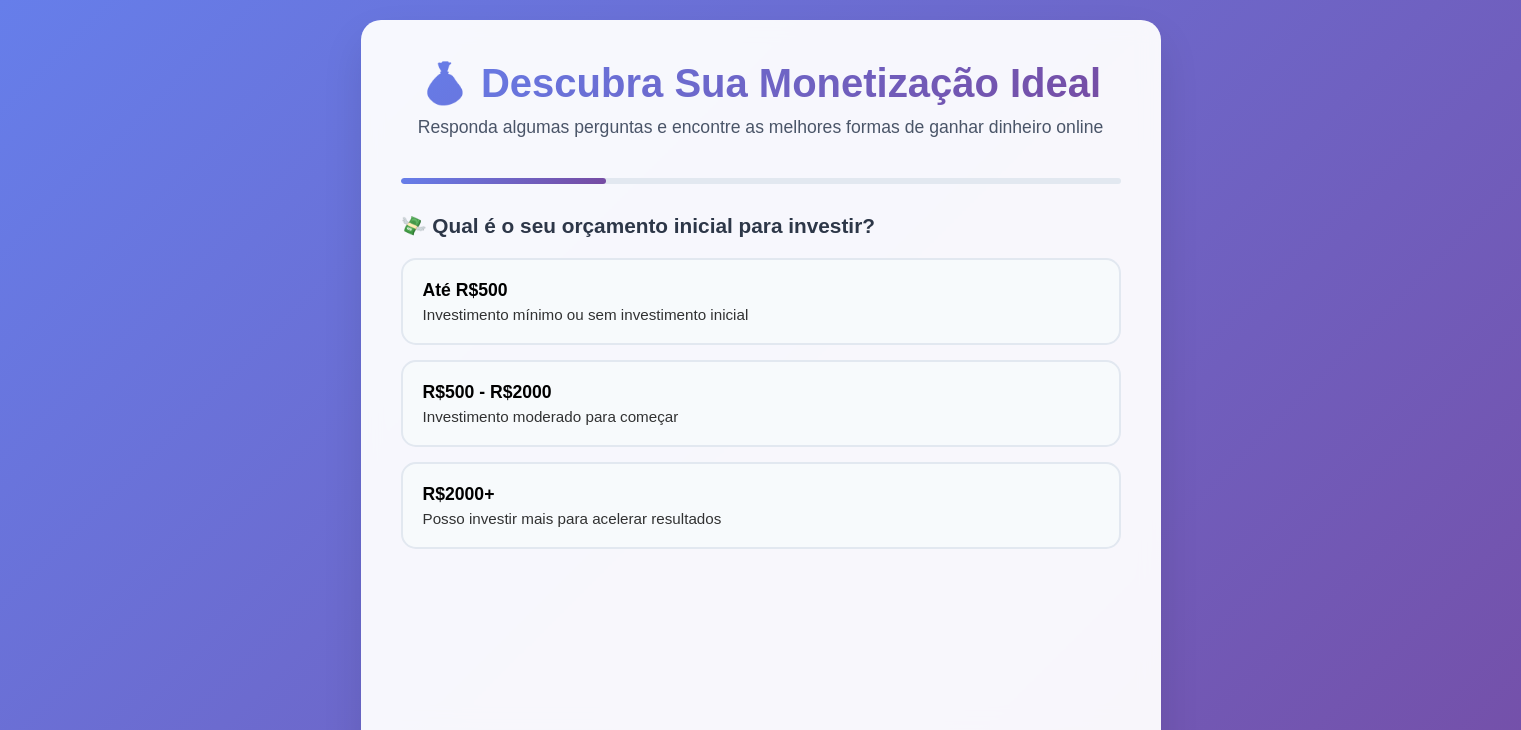 scroll, scrollTop: 0, scrollLeft: 0, axis: both 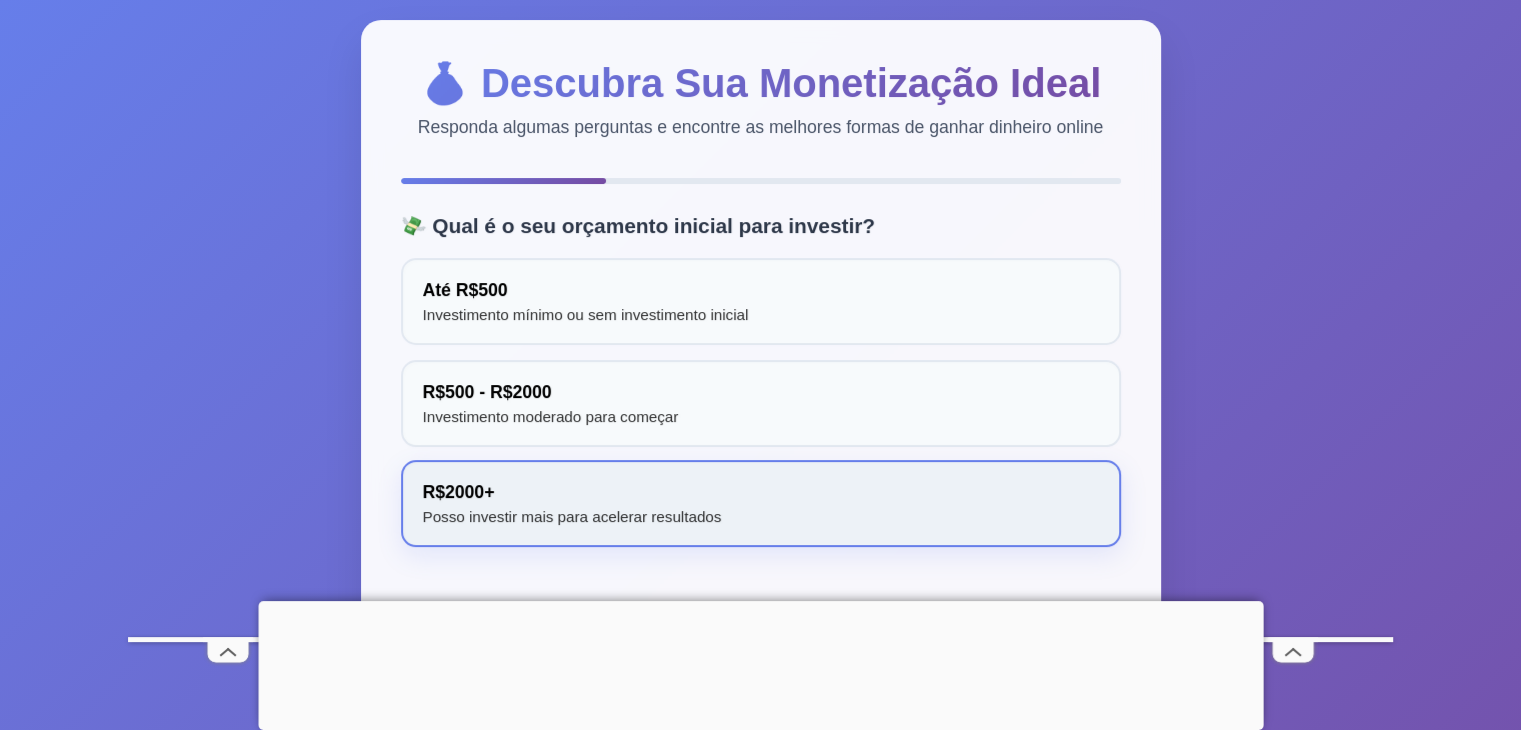 click on "R$2000+ Posso investir mais para acelerar resultados" at bounding box center [761, 503] 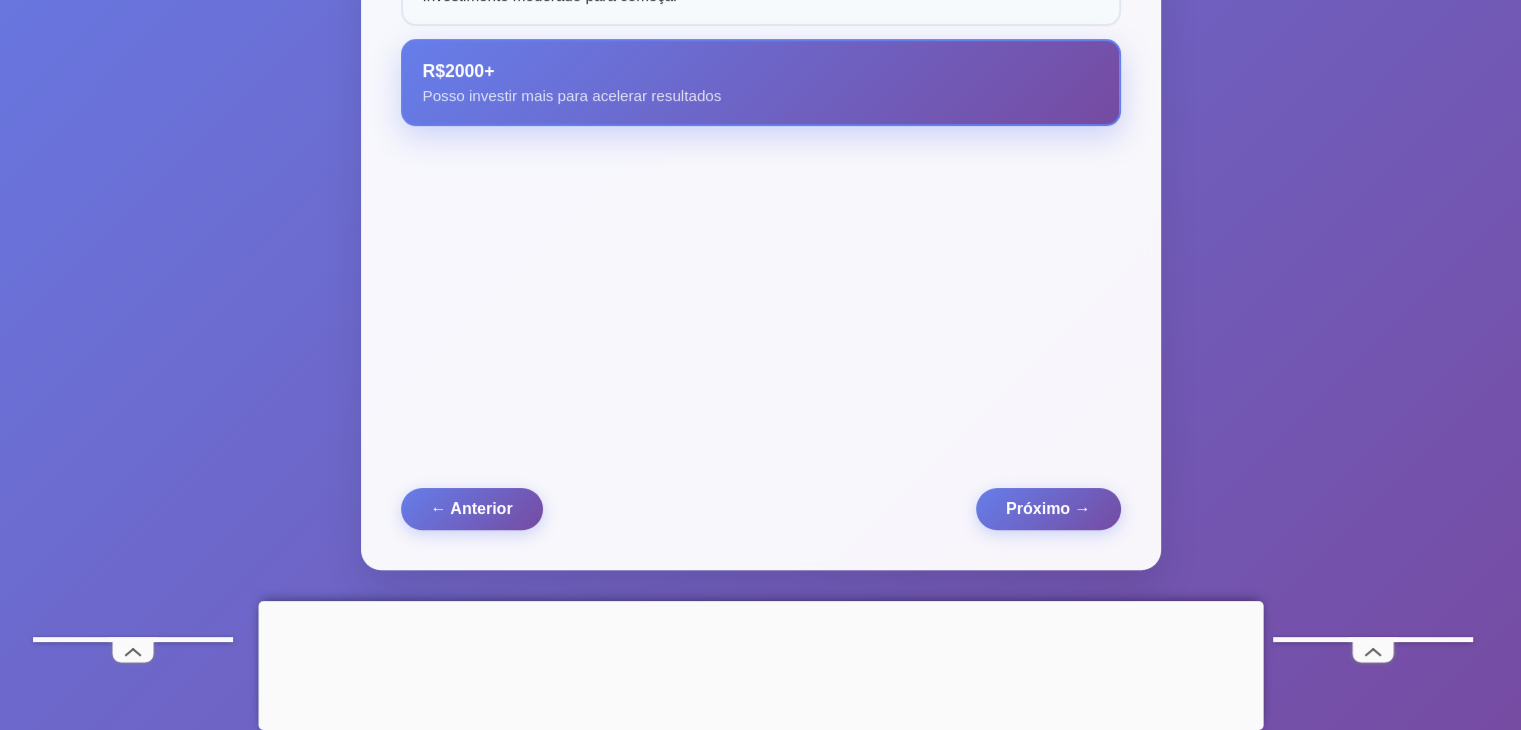scroll, scrollTop: 467, scrollLeft: 0, axis: vertical 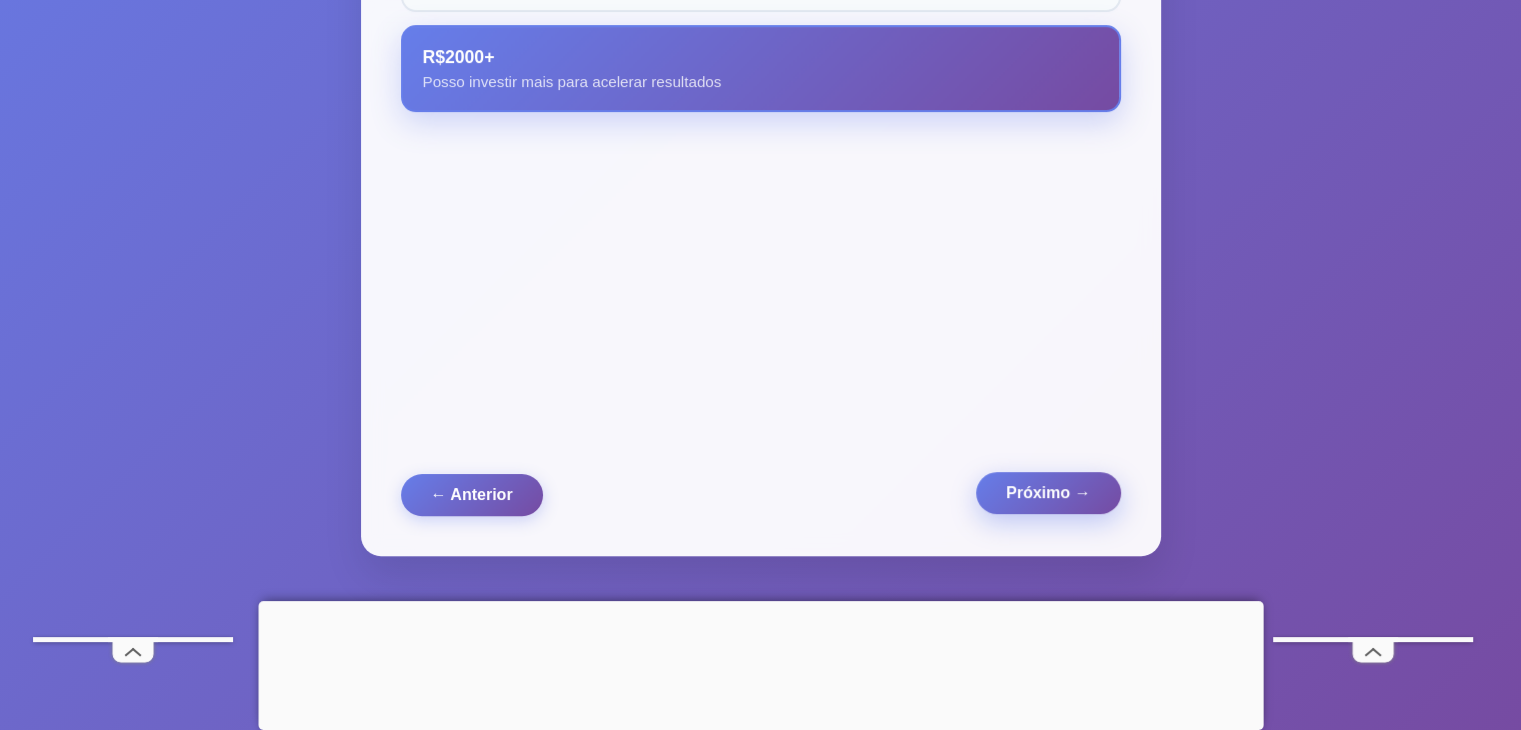 click on "Próximo →" at bounding box center [1048, 493] 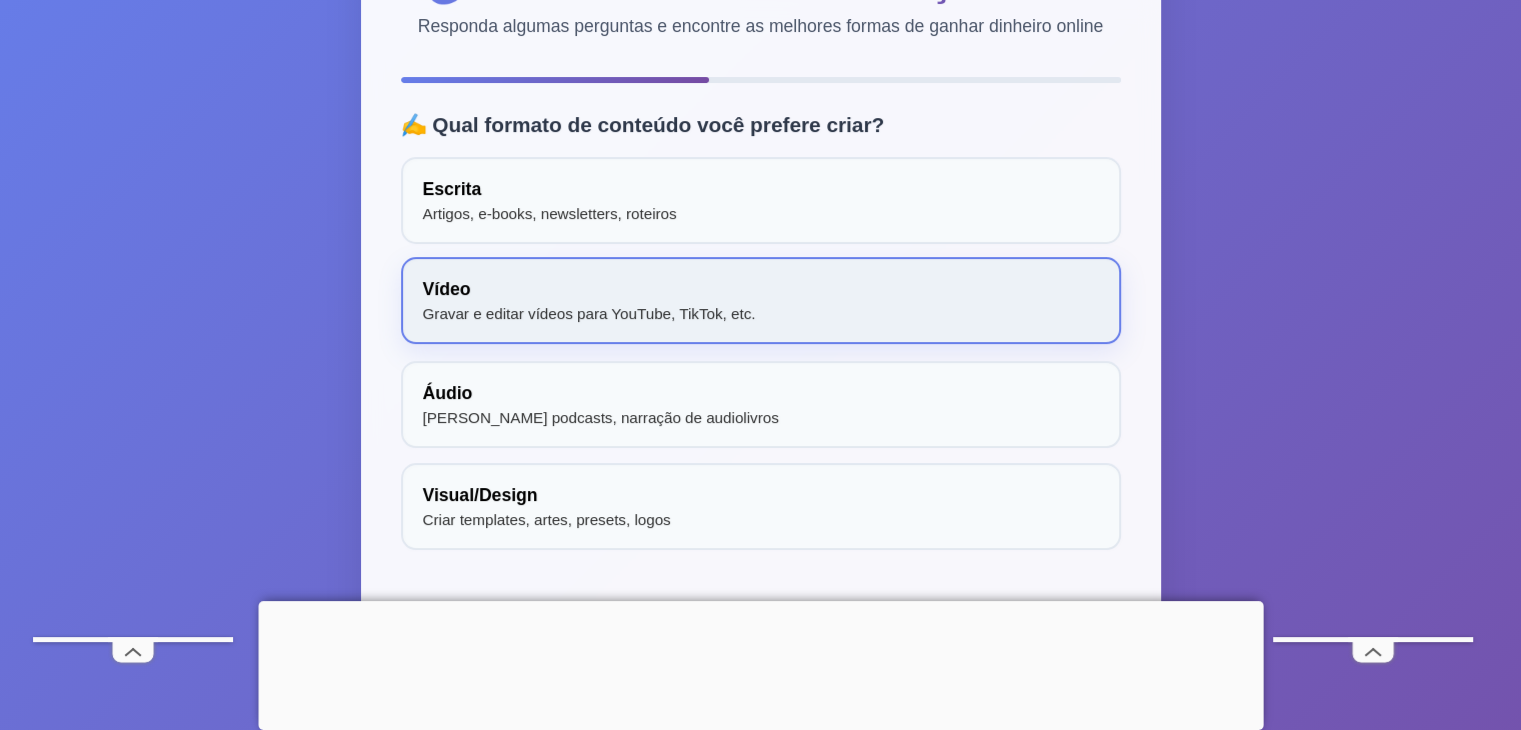 scroll, scrollTop: 200, scrollLeft: 0, axis: vertical 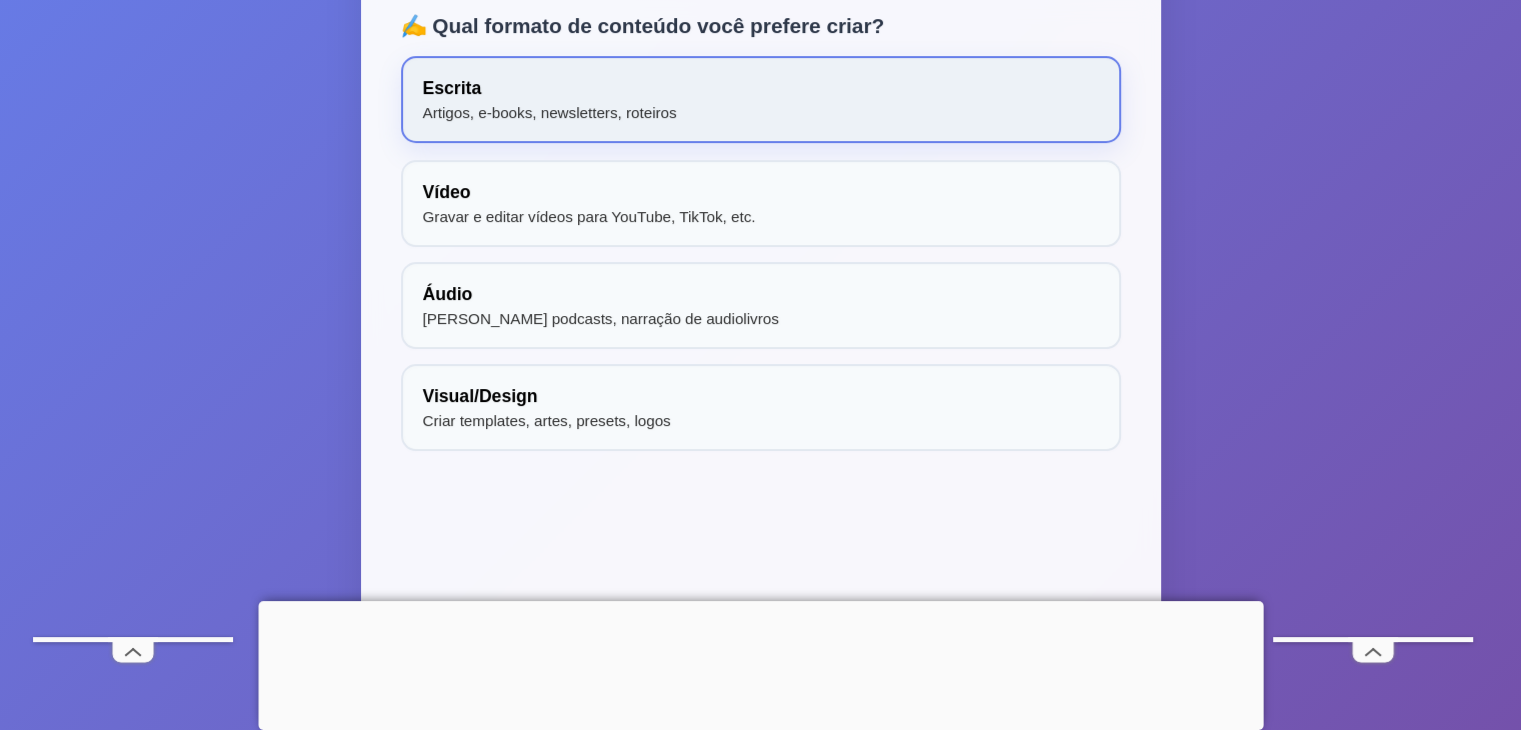 click on "Escrita Artigos, e-books, newsletters, roteiros" at bounding box center (761, 99) 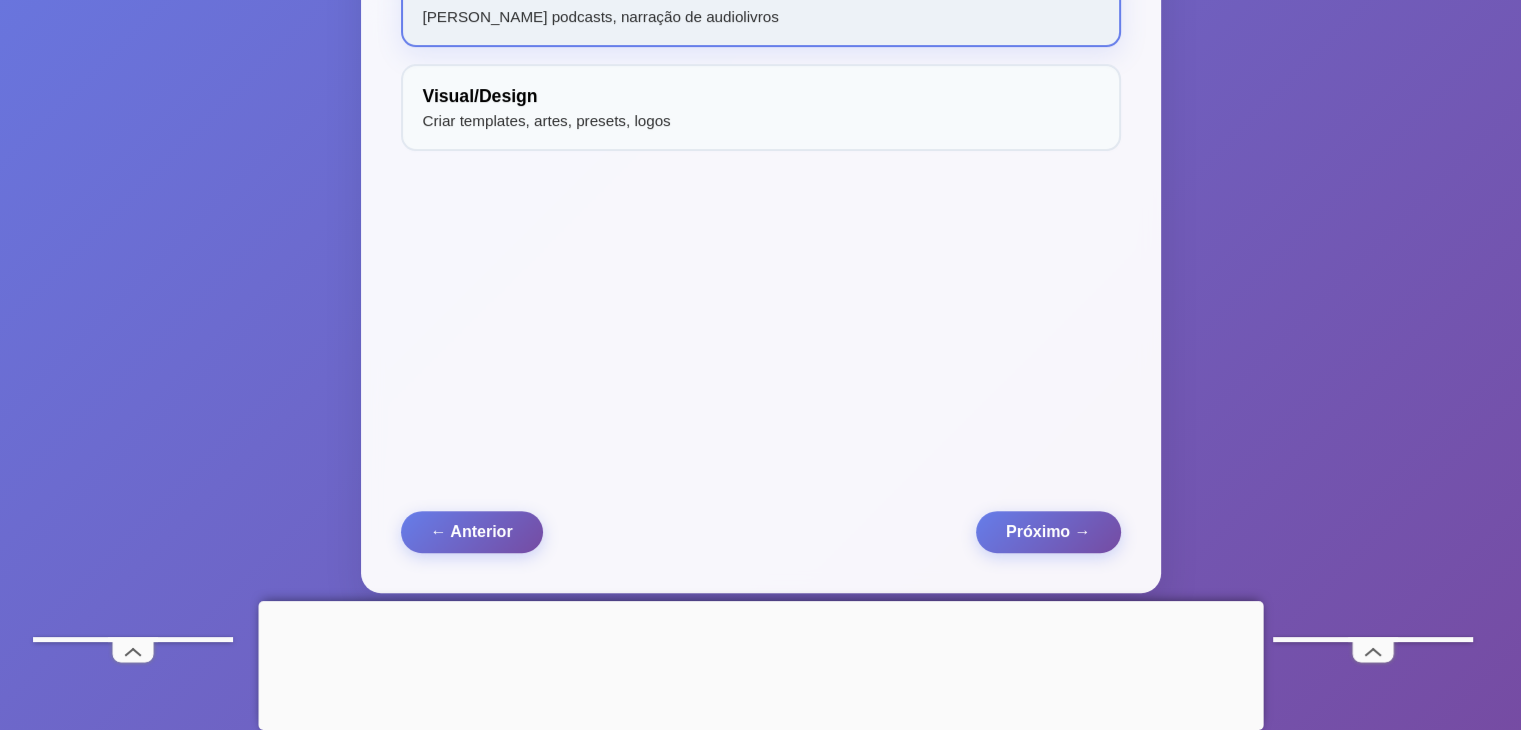 scroll, scrollTop: 575, scrollLeft: 0, axis: vertical 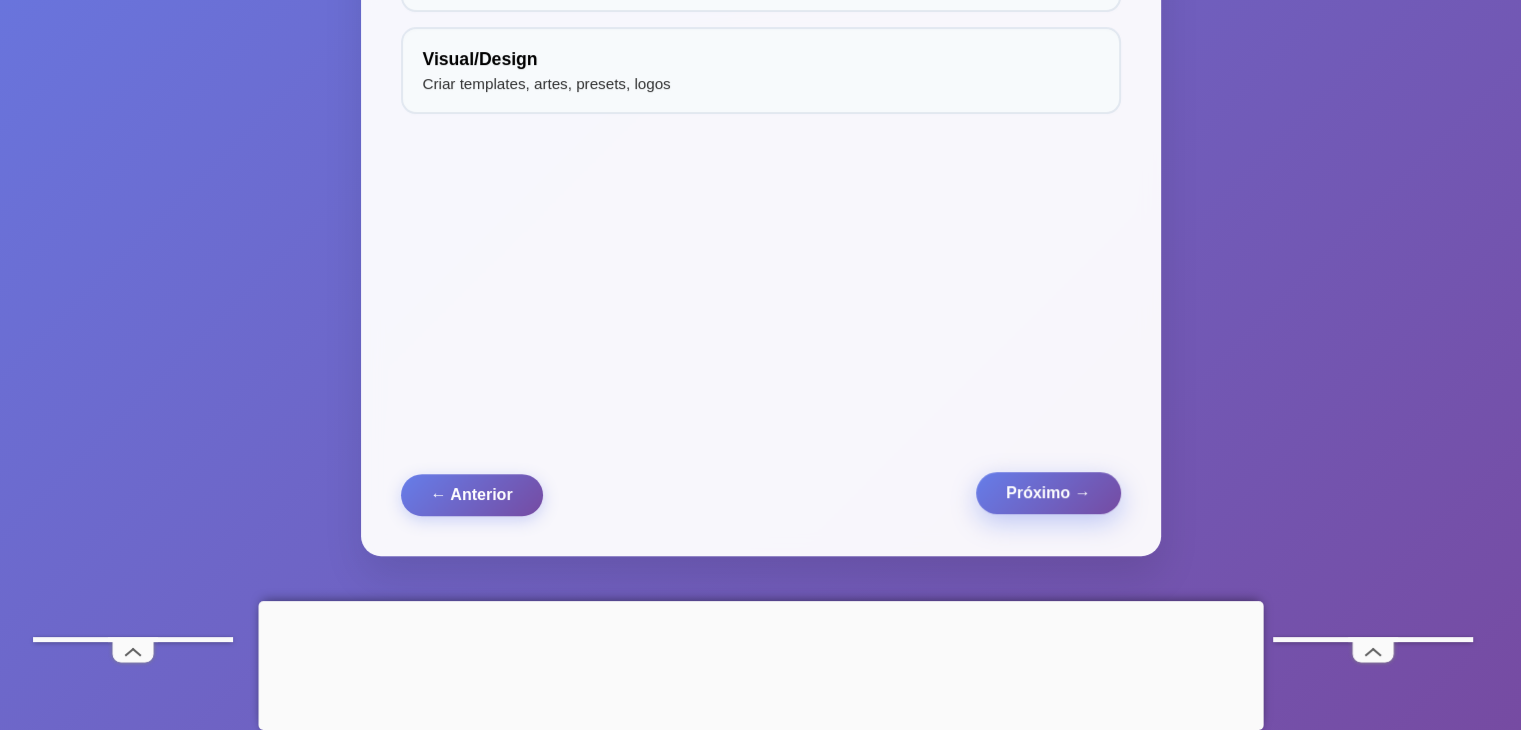 click on "Próximo →" at bounding box center [1048, 493] 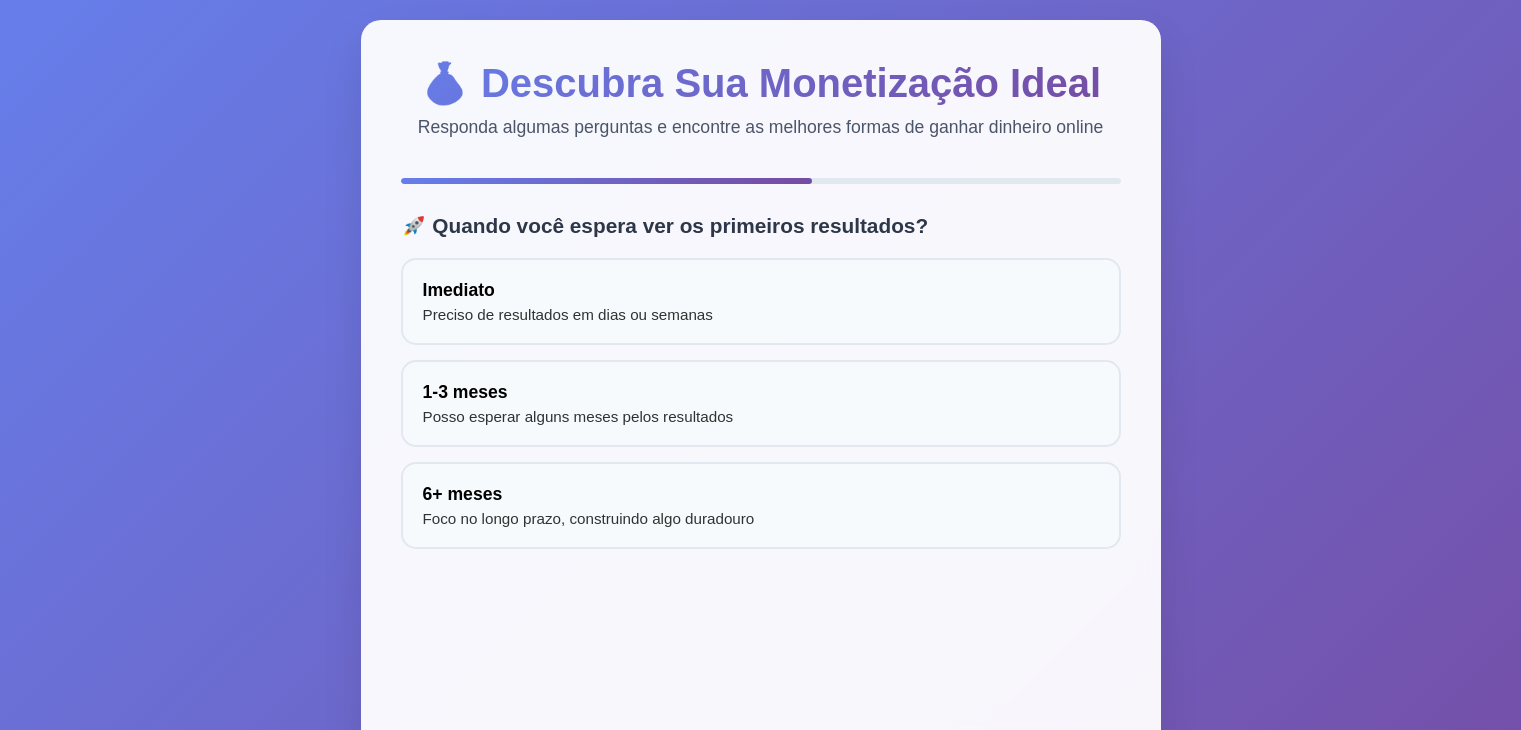 scroll, scrollTop: 0, scrollLeft: 0, axis: both 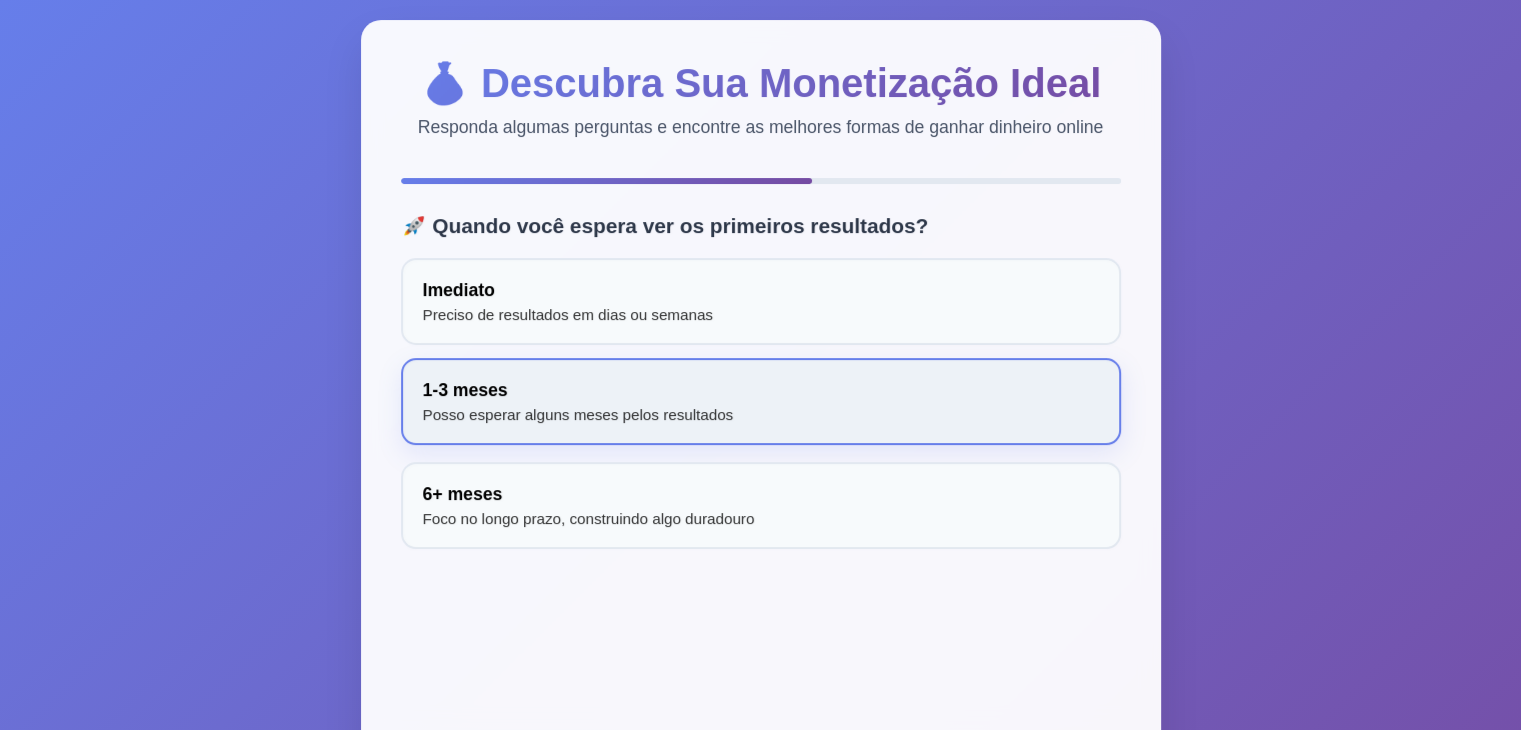 click on "1-3 meses Posso esperar alguns meses pelos resultados" at bounding box center [761, 401] 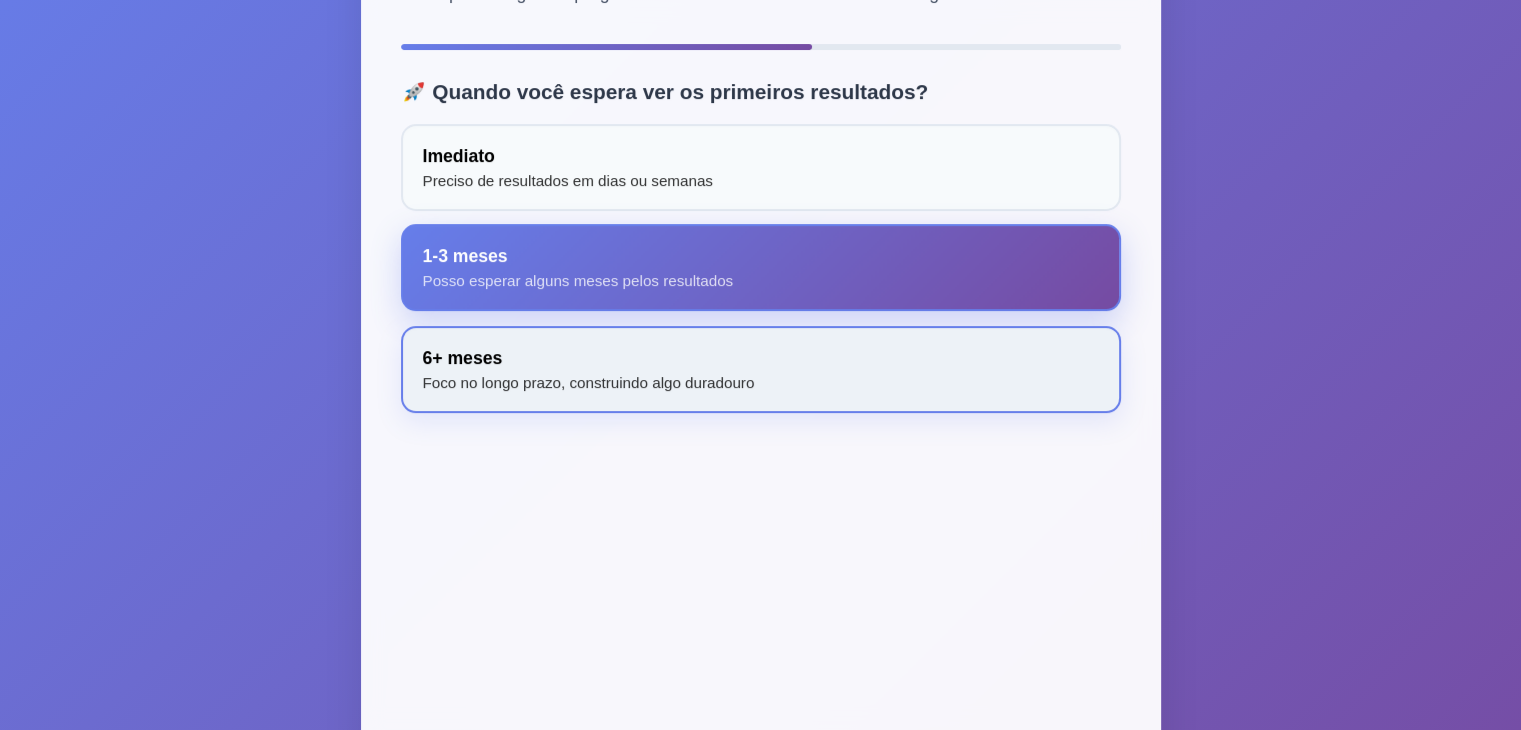 scroll, scrollTop: 313, scrollLeft: 0, axis: vertical 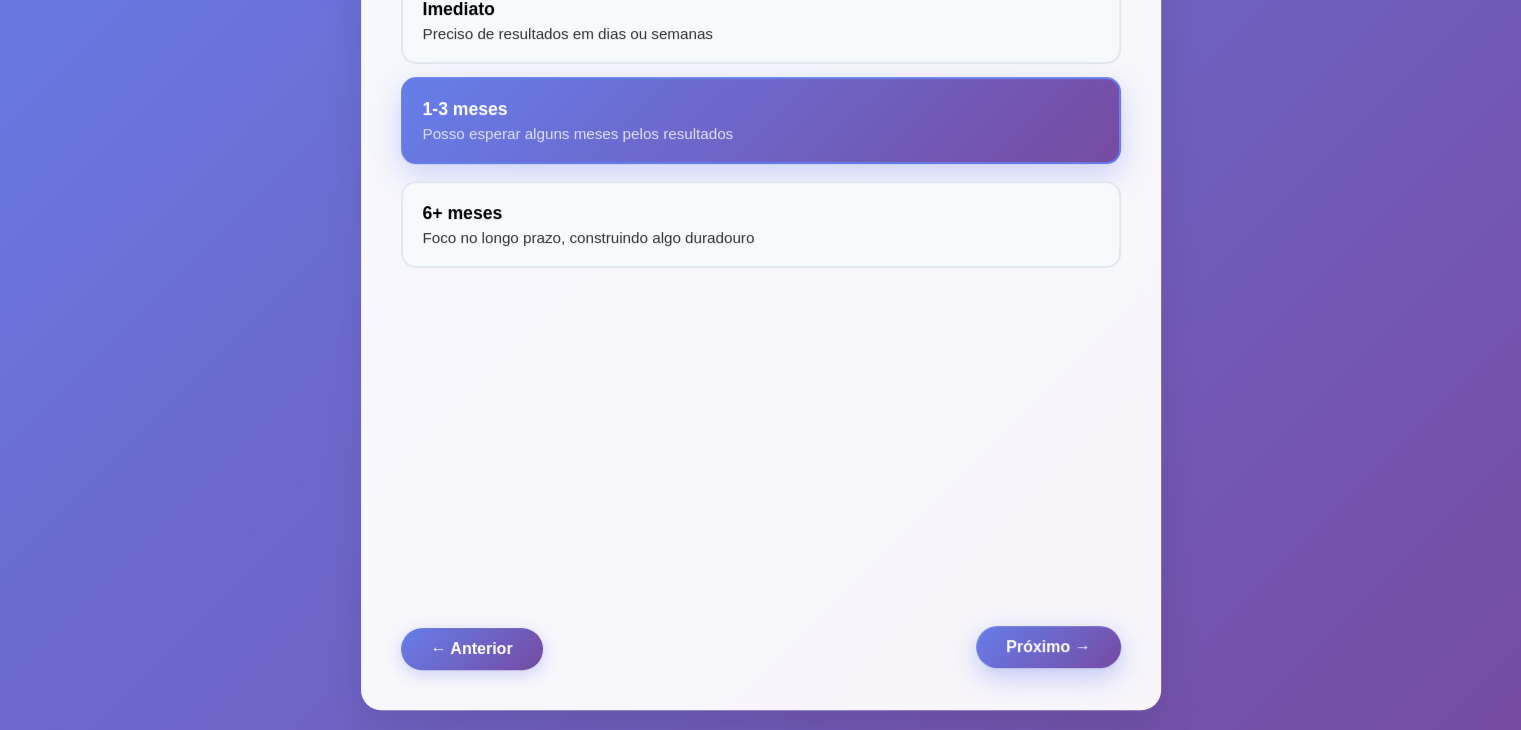 click on "Próximo →" at bounding box center [1048, 647] 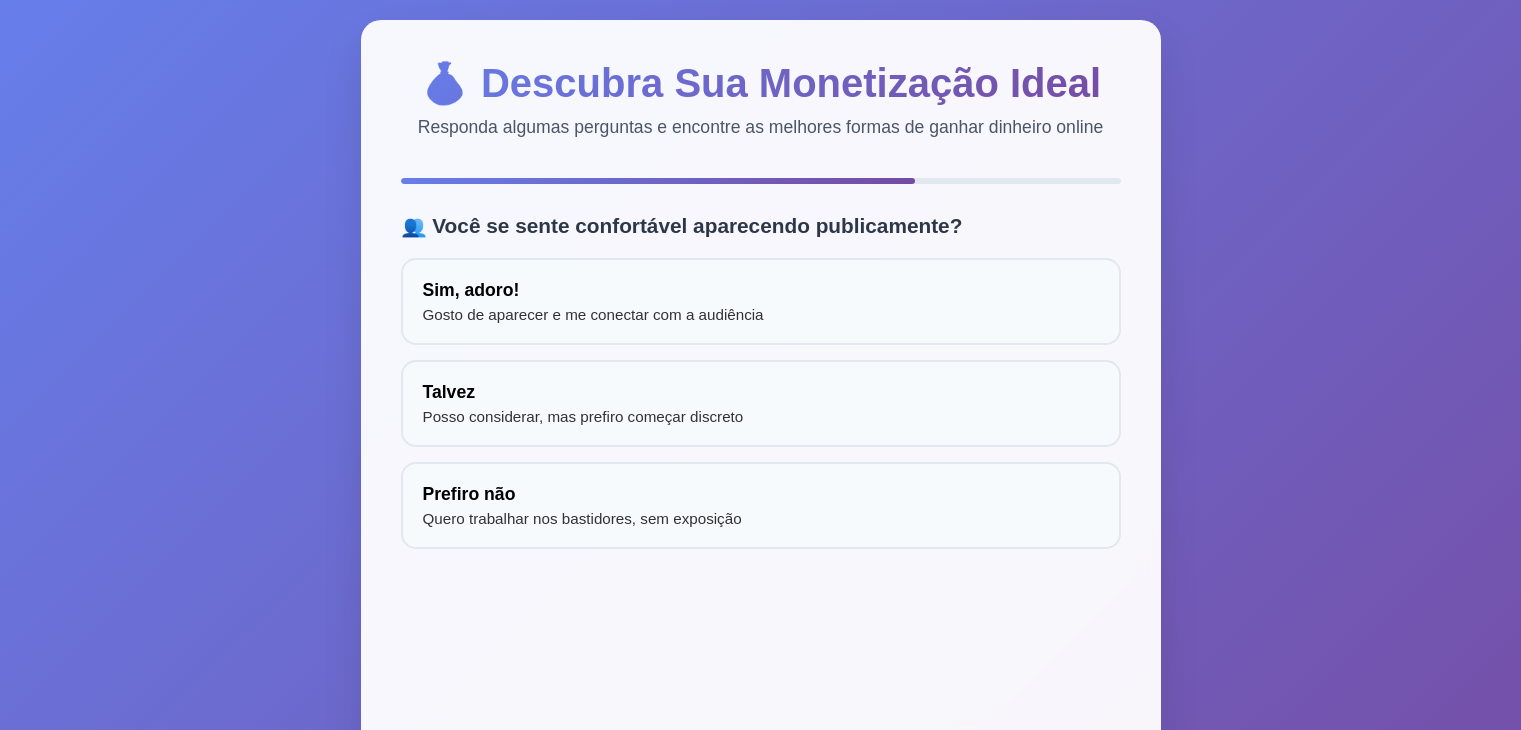 scroll, scrollTop: 0, scrollLeft: 0, axis: both 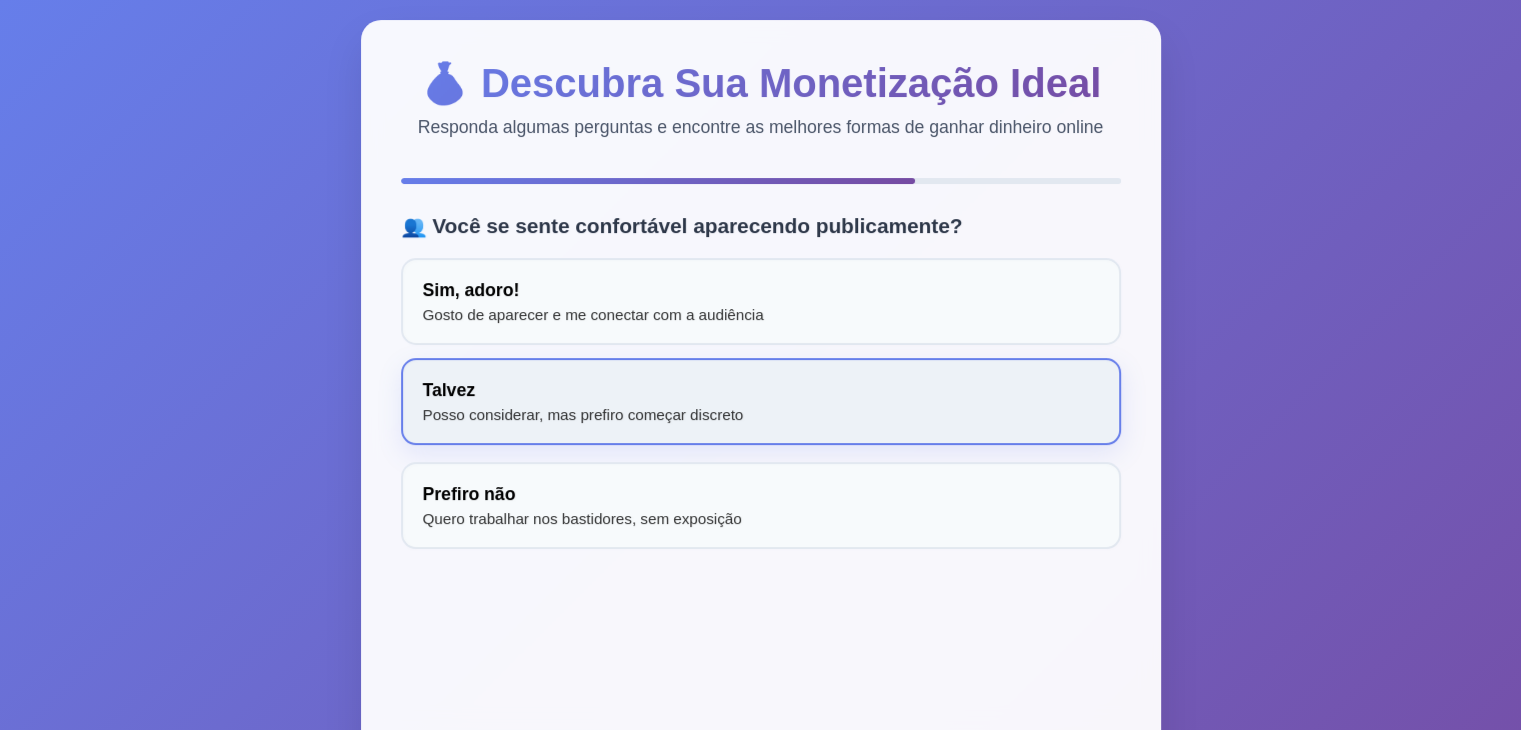 click on "Talvez Posso considerar, mas prefiro começar discreto" at bounding box center [761, 401] 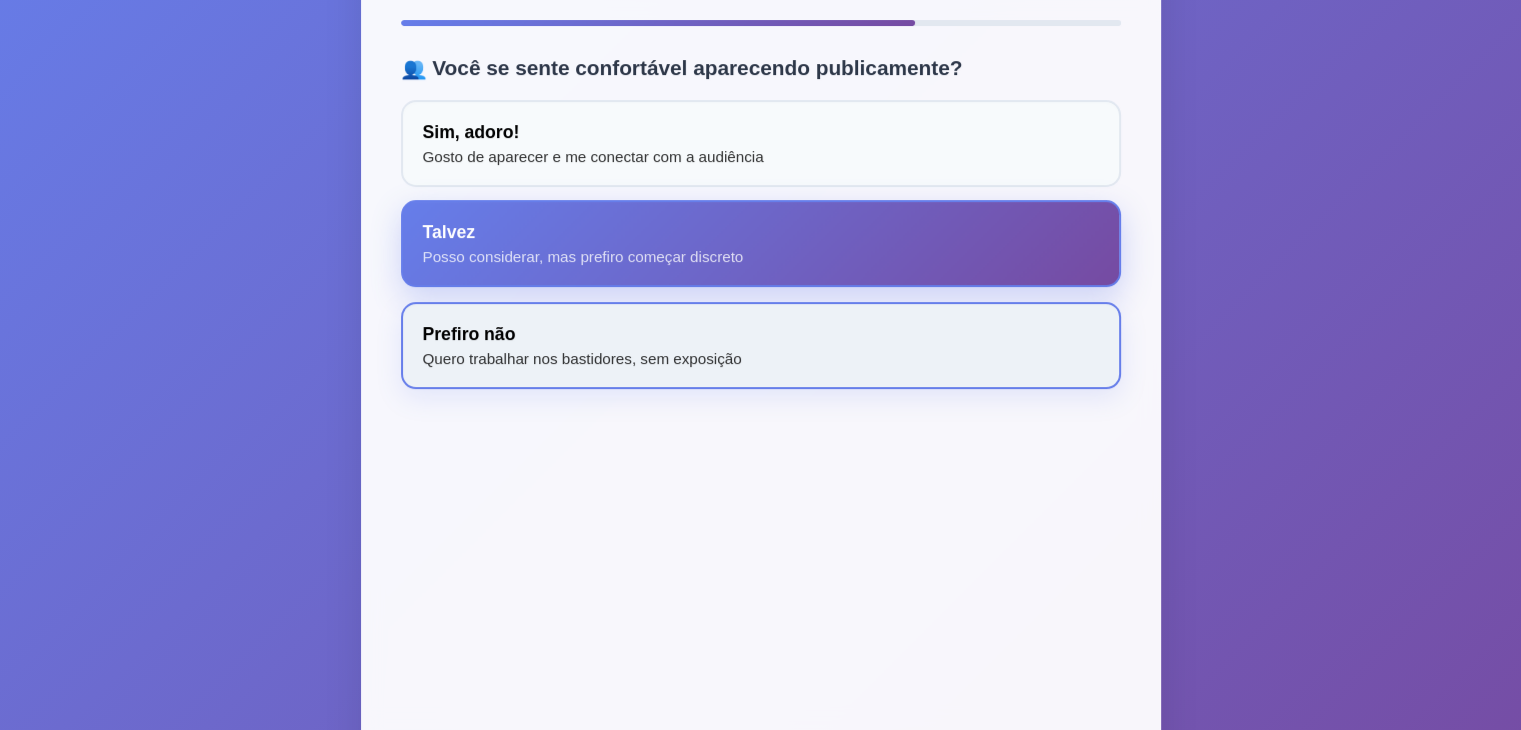 scroll, scrollTop: 313, scrollLeft: 0, axis: vertical 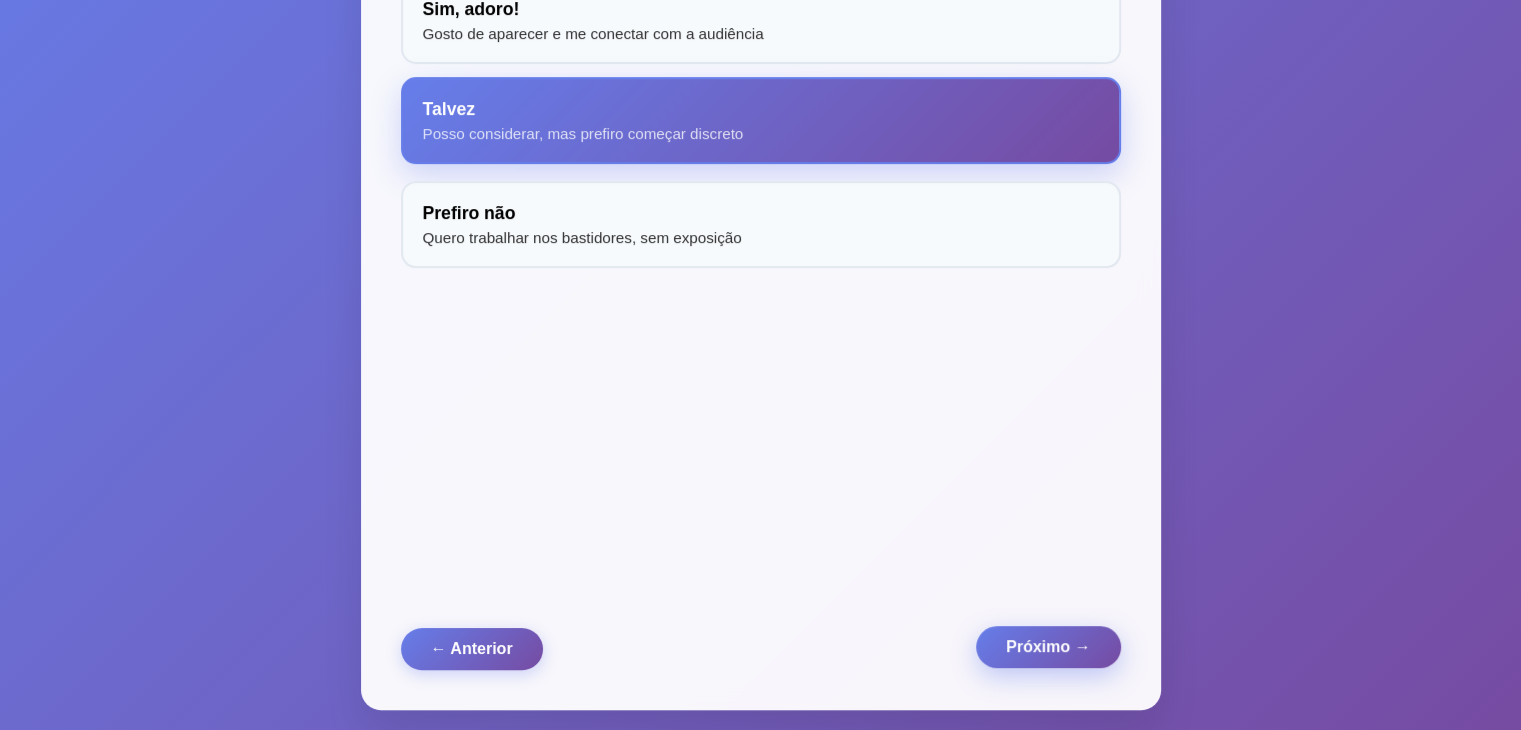 click on "Próximo →" at bounding box center [1048, 647] 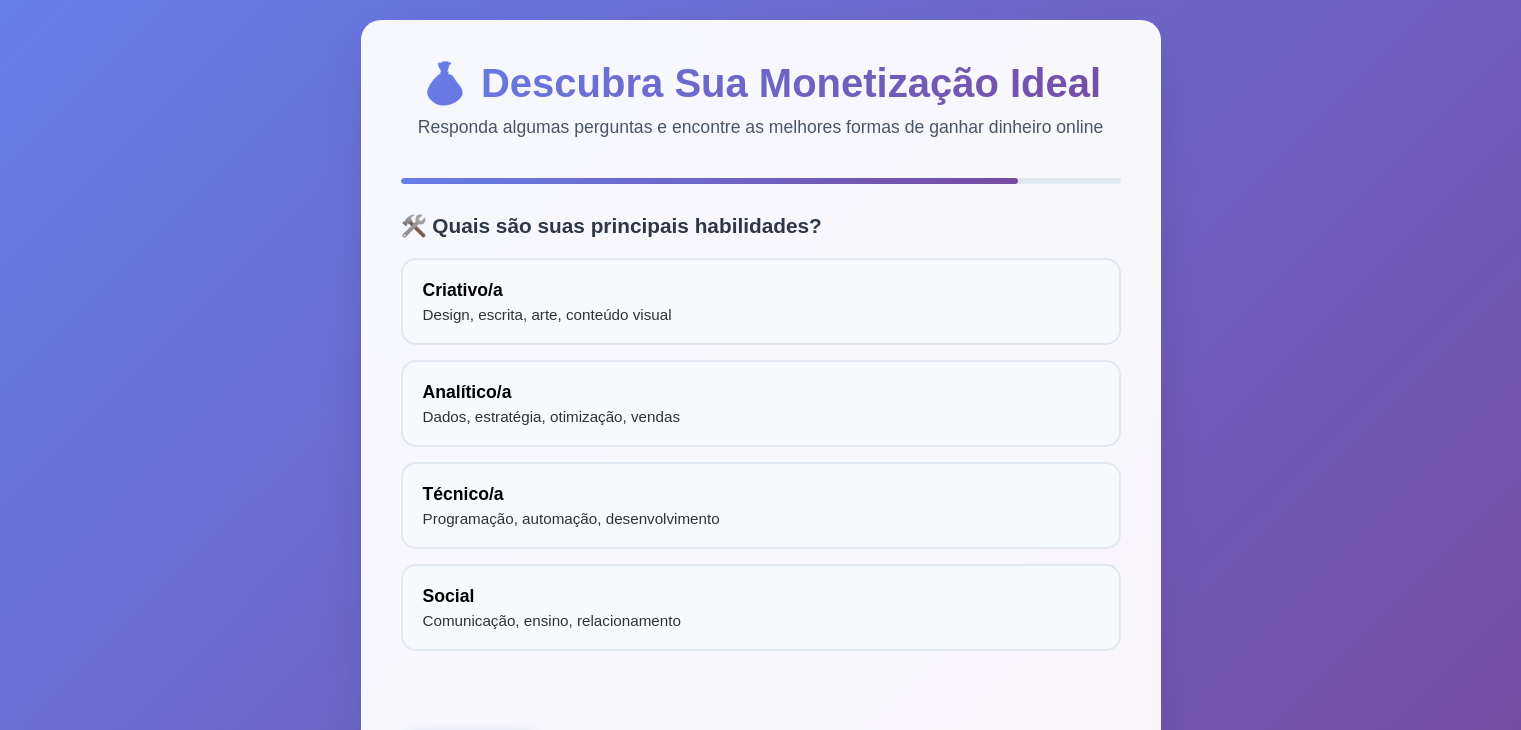 scroll, scrollTop: 0, scrollLeft: 0, axis: both 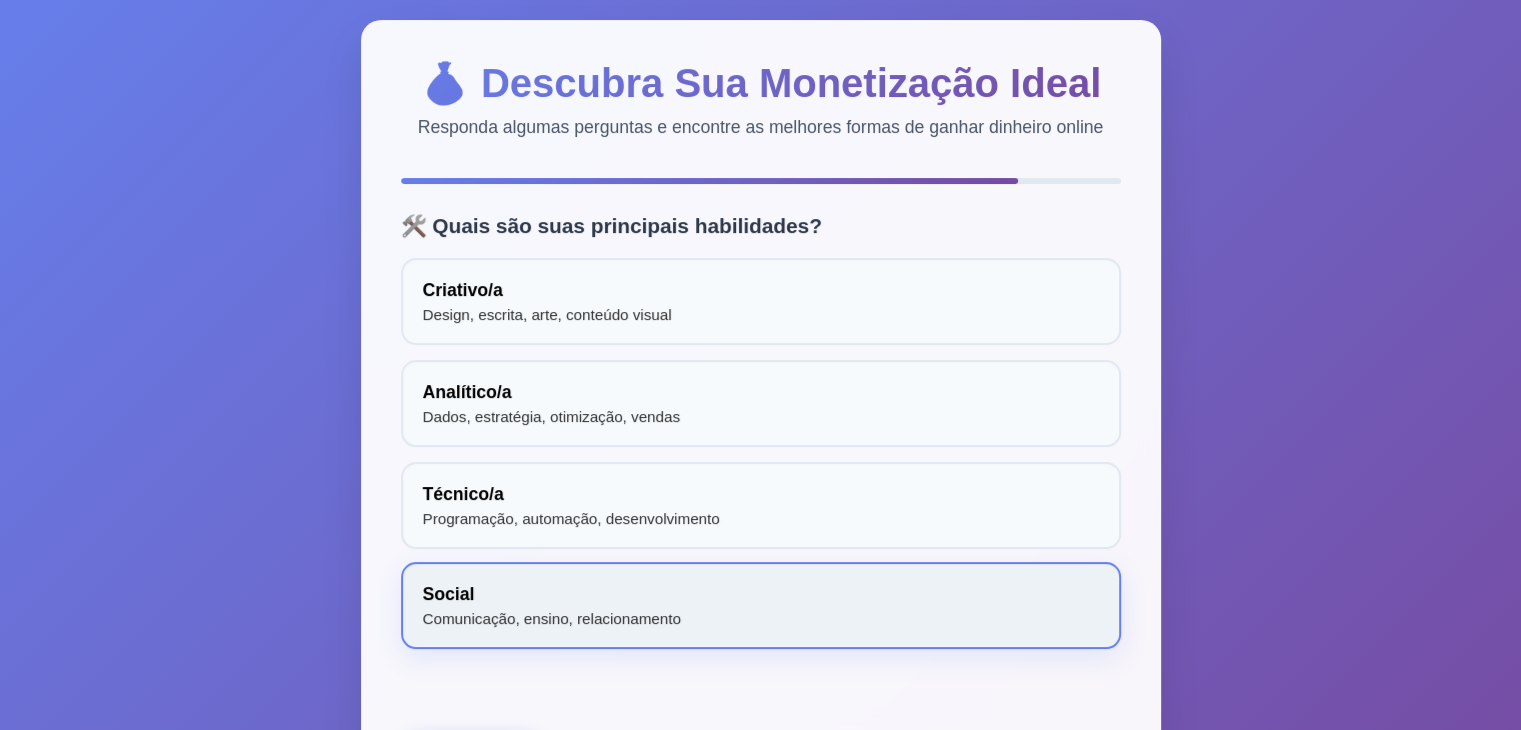 click on "Social Comunicação, ensino, relacionamento" at bounding box center [761, 605] 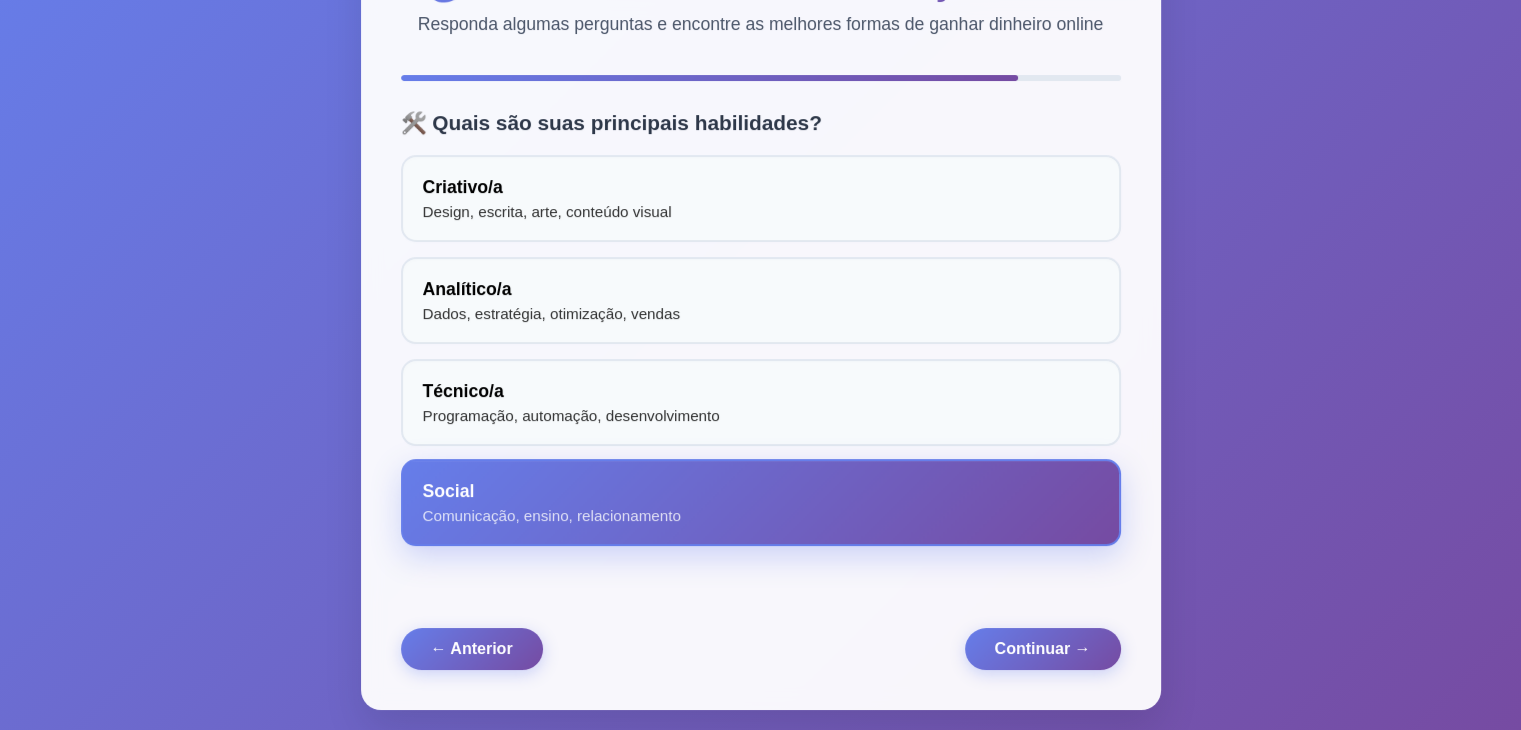 scroll, scrollTop: 141, scrollLeft: 0, axis: vertical 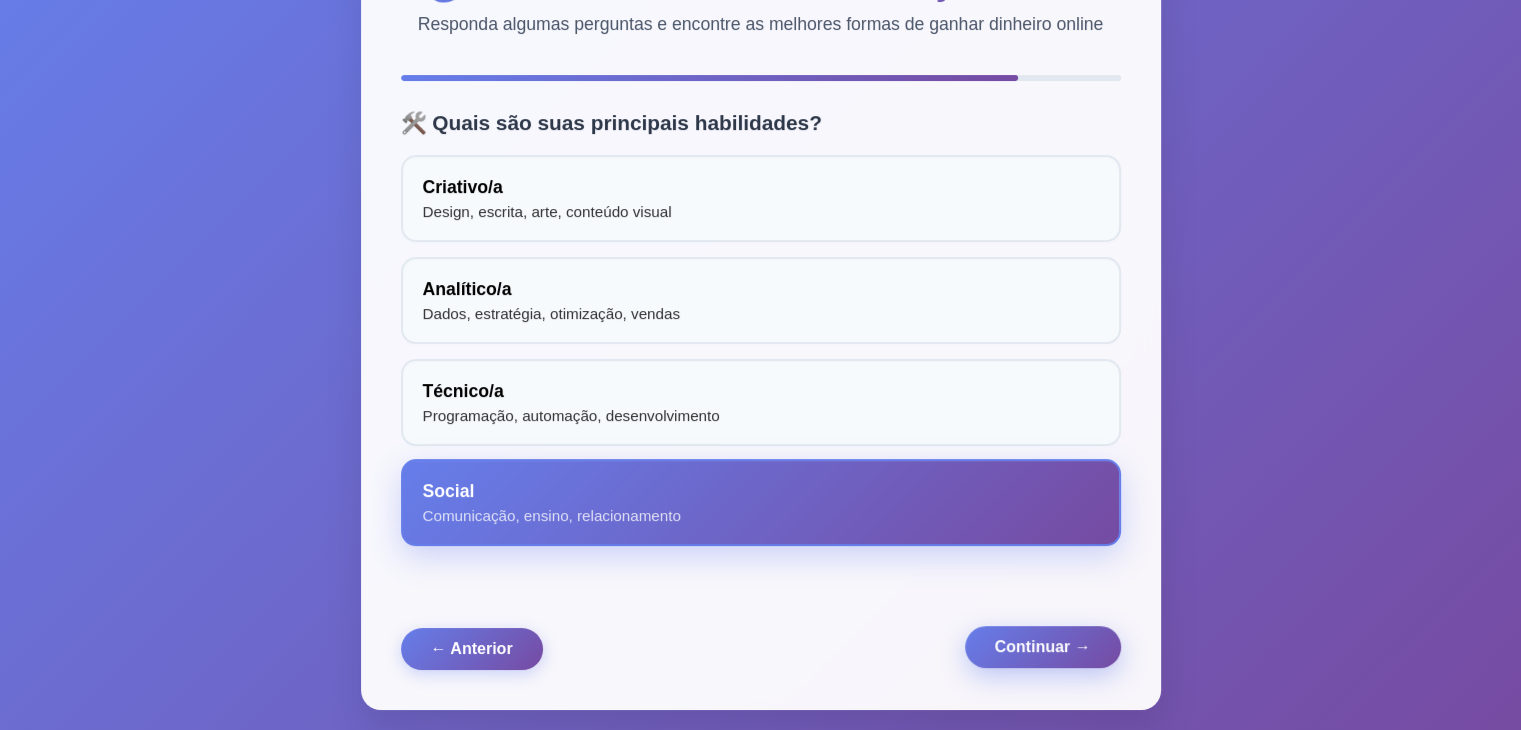 click on "Continuar →" at bounding box center (1043, 647) 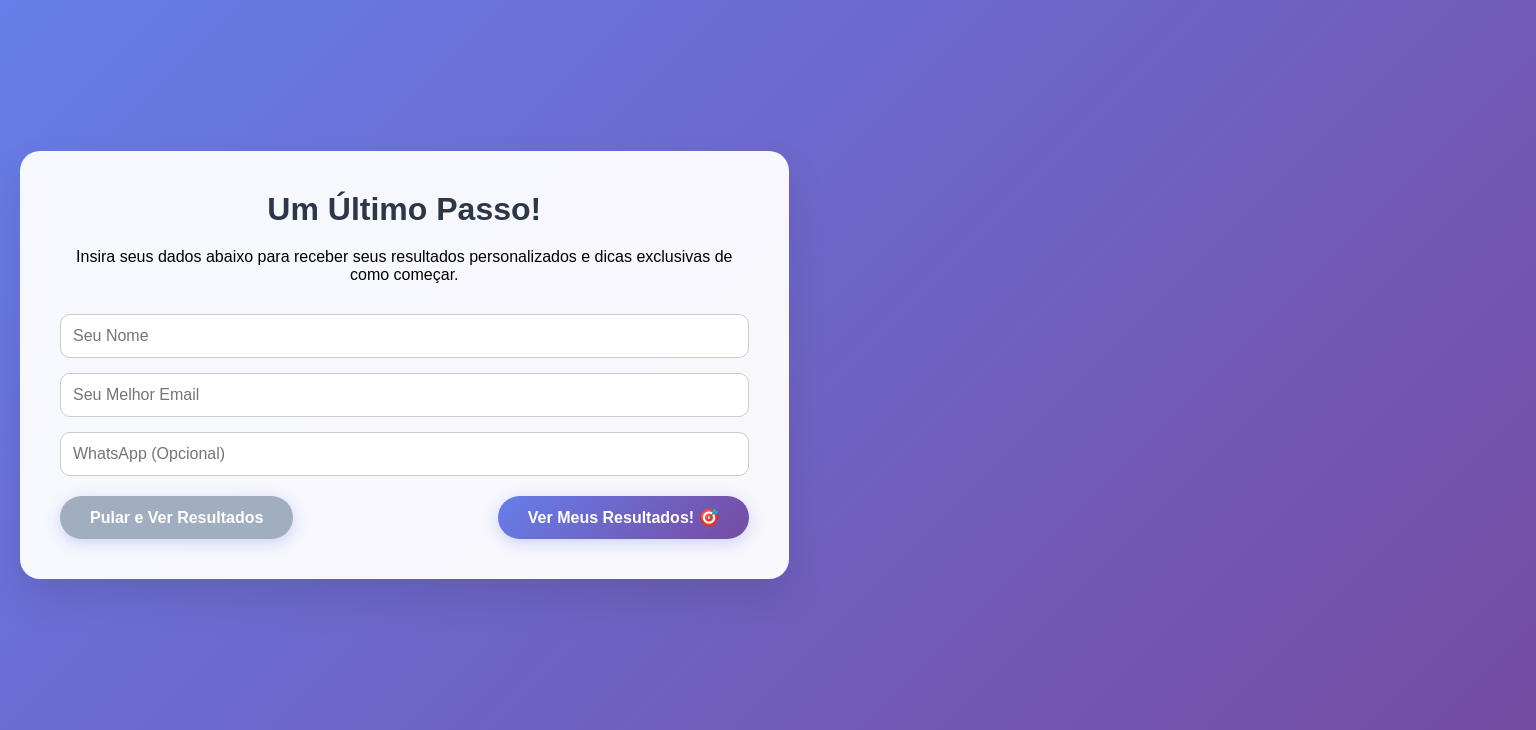 scroll, scrollTop: 0, scrollLeft: 0, axis: both 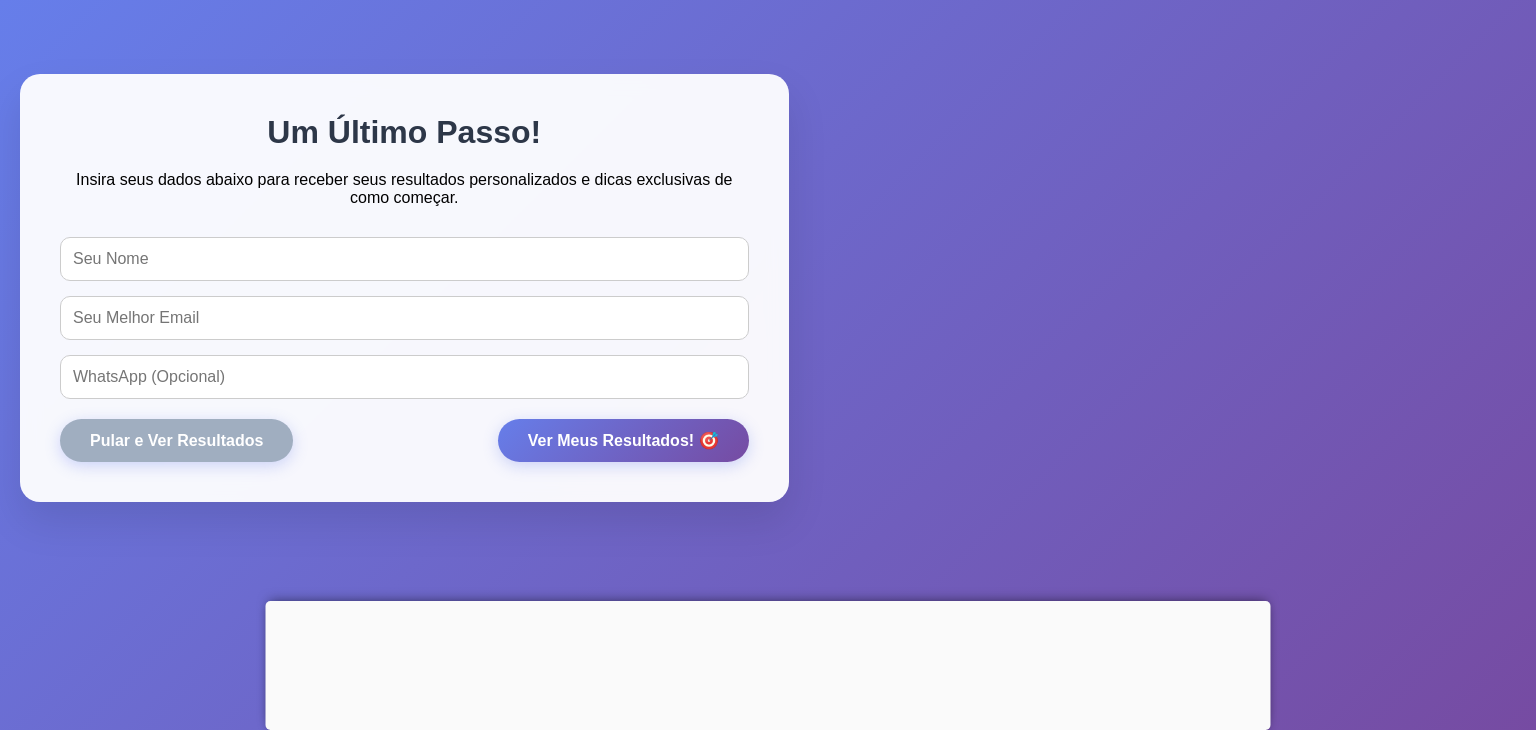 click at bounding box center (404, 259) 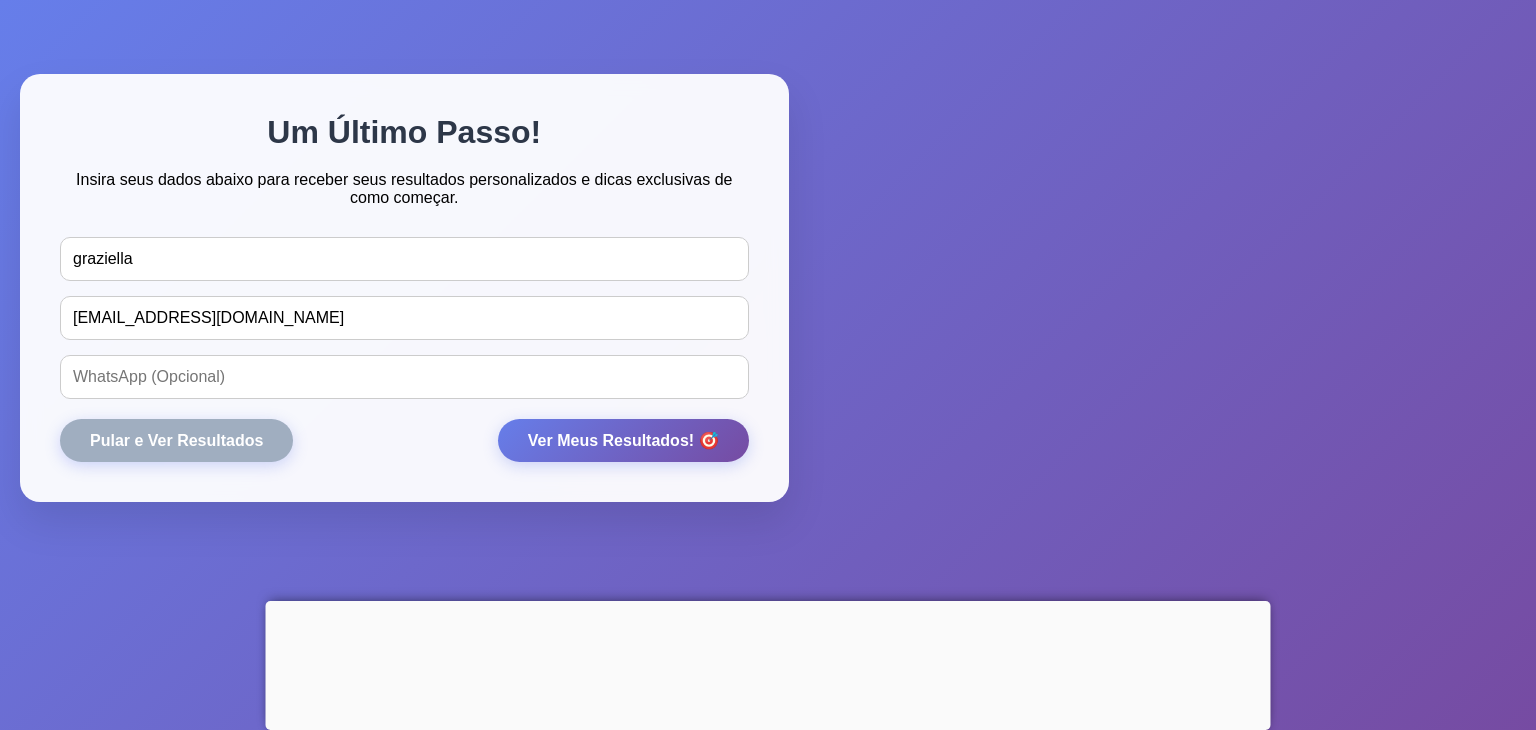type on "19997879534" 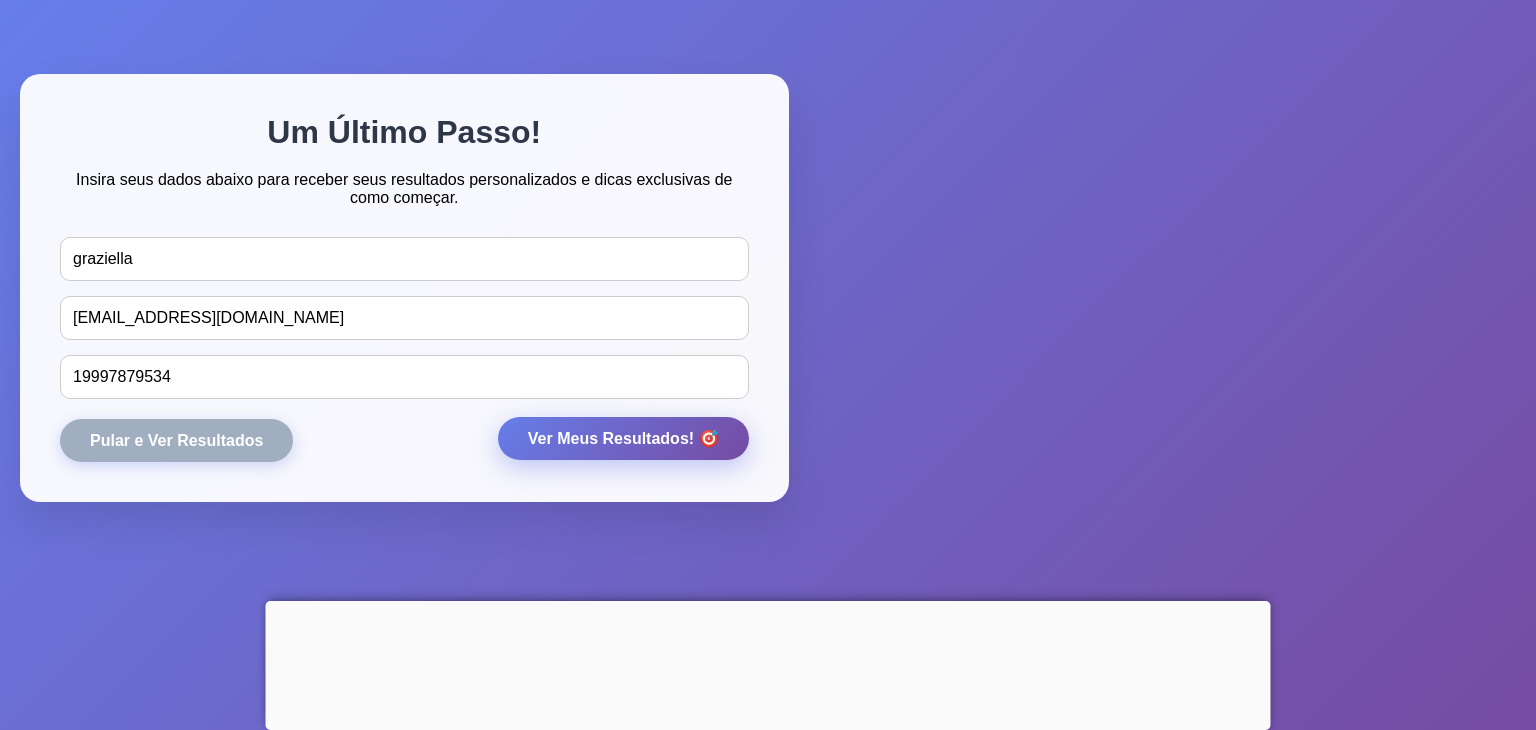 click on "Ver Meus Resultados! 🎯" at bounding box center [623, 438] 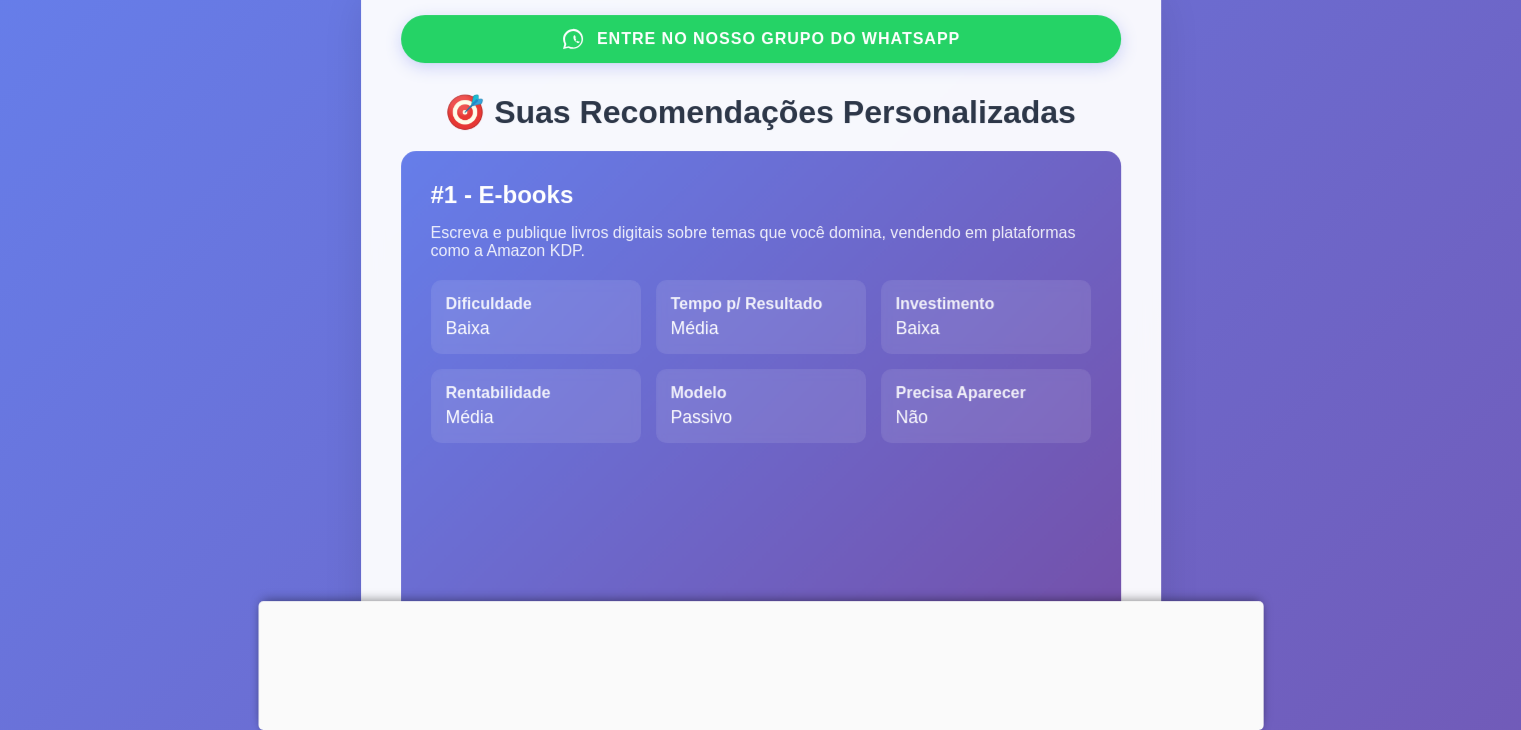 scroll, scrollTop: 0, scrollLeft: 0, axis: both 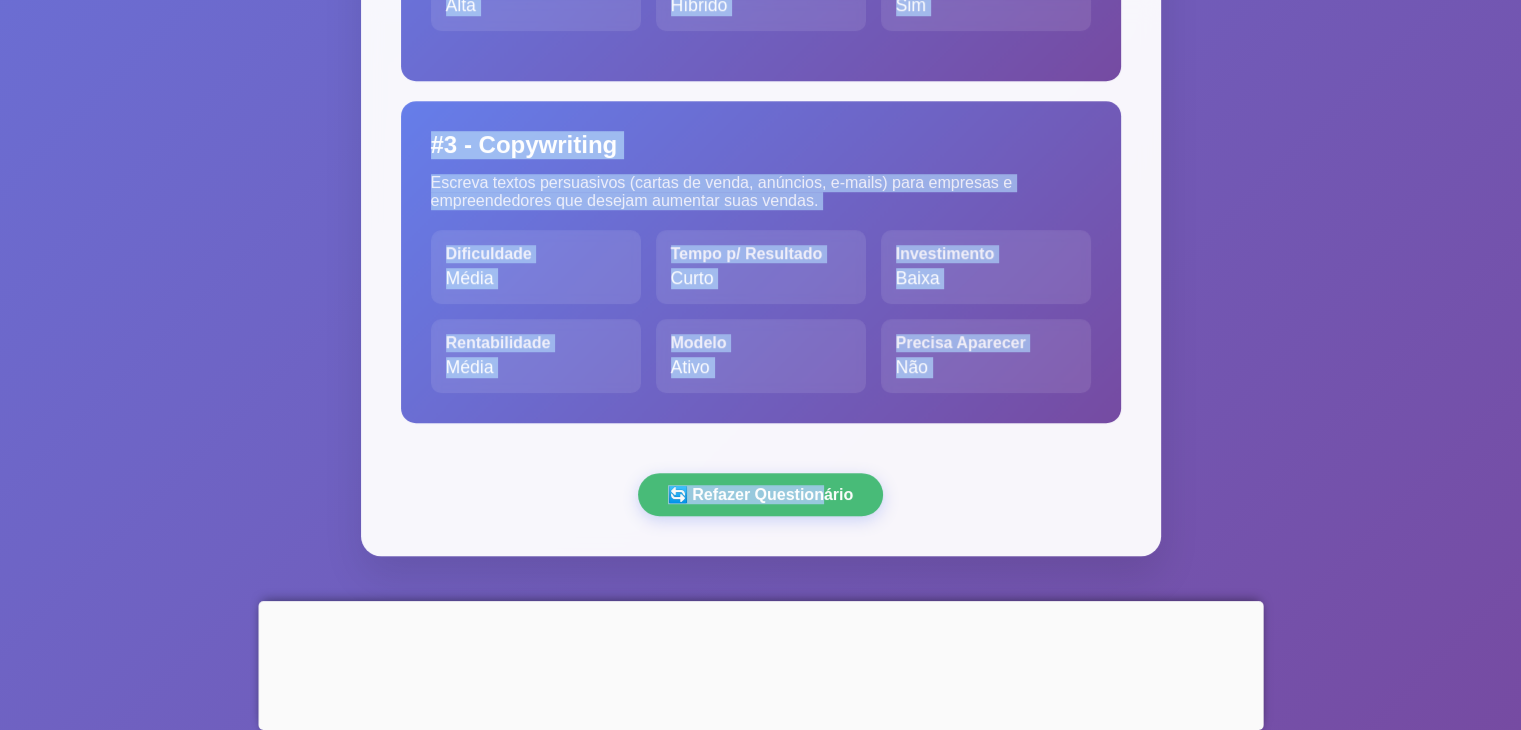 drag, startPoint x: 428, startPoint y: 149, endPoint x: 825, endPoint y: 480, distance: 516.8849 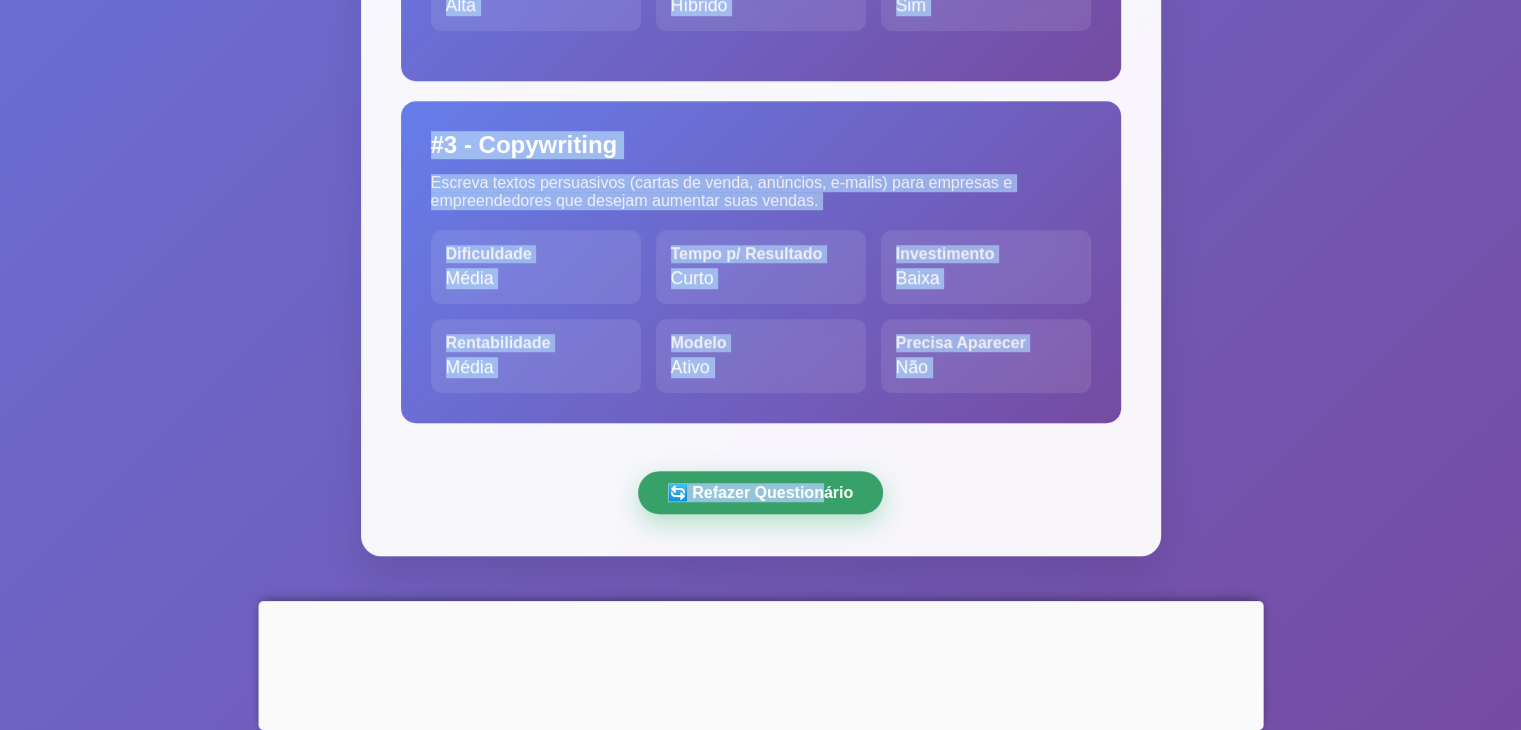 copy on "🎯 Suas Recomendações Personalizadas
#1 - E-books Escreva e publique livros digitais sobre temas que você domina, vendendo em plataformas como a Amazon KDP. Dificuldade Baixa Tempo p/ Resultado Média Investimento Baixa Rentabilidade Média Modelo Passivo Precisa Aparecer Não #2 - Comunidade Paga (Mentoria) Crie uma comunidade exclusiva em torno de um tema, oferecendo conteúdo premium, networking e mentoria aos membros. Dificuldade Alta Tempo p/ Resultado Média Investimento Baixa Rentabilidade Alta Modelo Híbrido Precisa Aparecer Sim #3 - Copywriting Escreva textos persuasivos (cartas de venda, anúncios, e-mails) para empresas e empreendedores que desejam aumentar suas vendas. Dificuldade Média Tempo p/ Resultado Curto Investimento Baixa Rentabilidade Média Modelo Ativo Precisa Aparecer Não
🔄 Refazer Questioná" 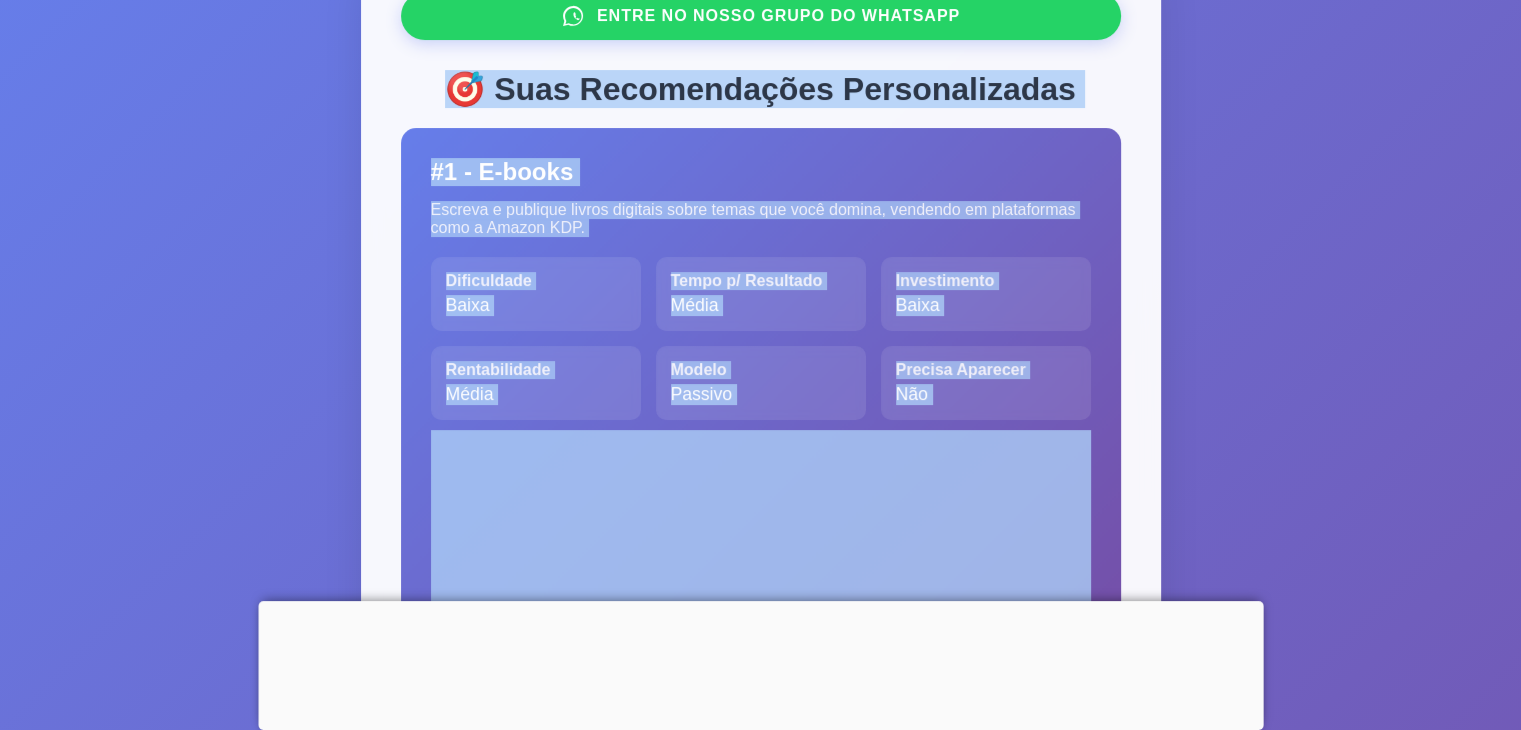 scroll, scrollTop: 0, scrollLeft: 0, axis: both 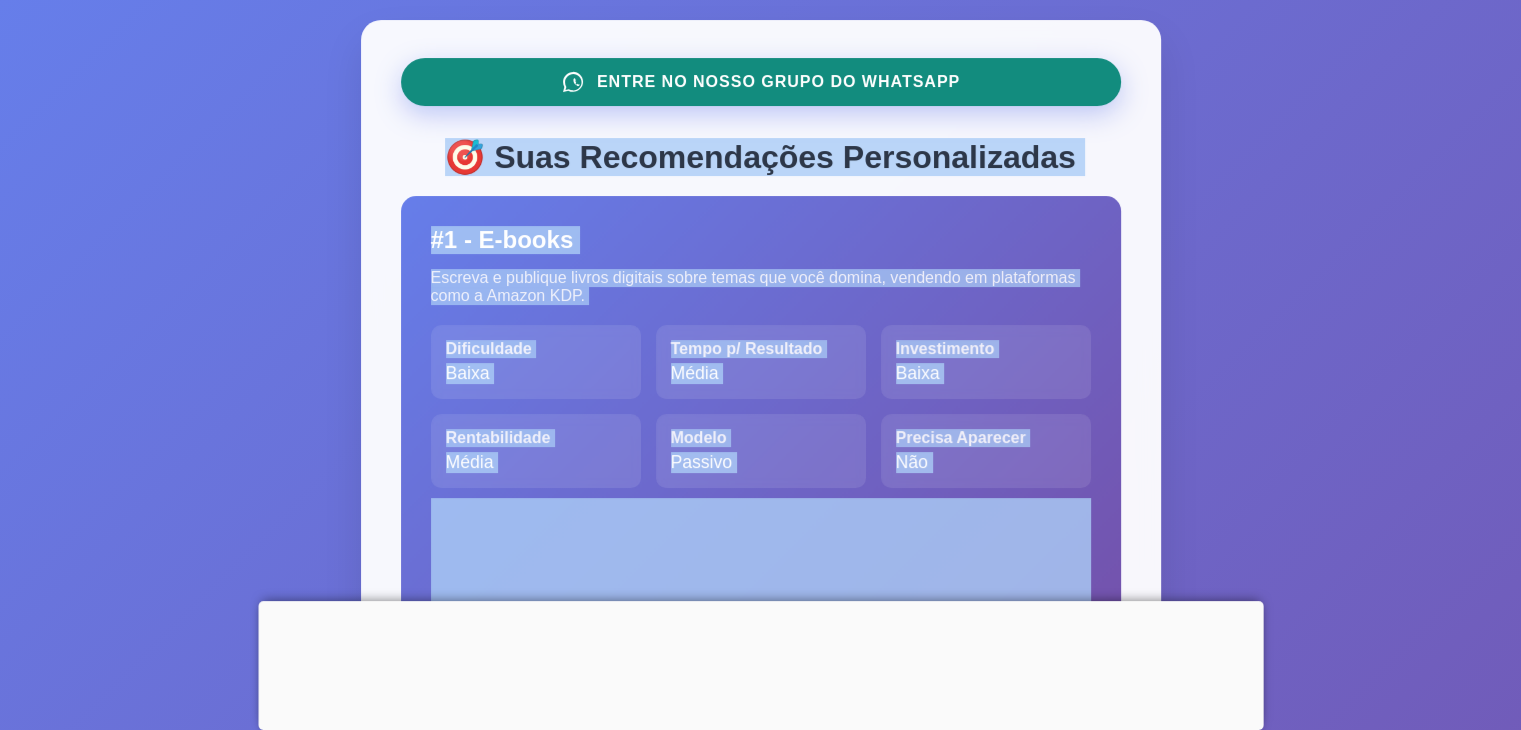 click on "Entre no Nosso Grupo do WhatsApp" at bounding box center [778, 82] 